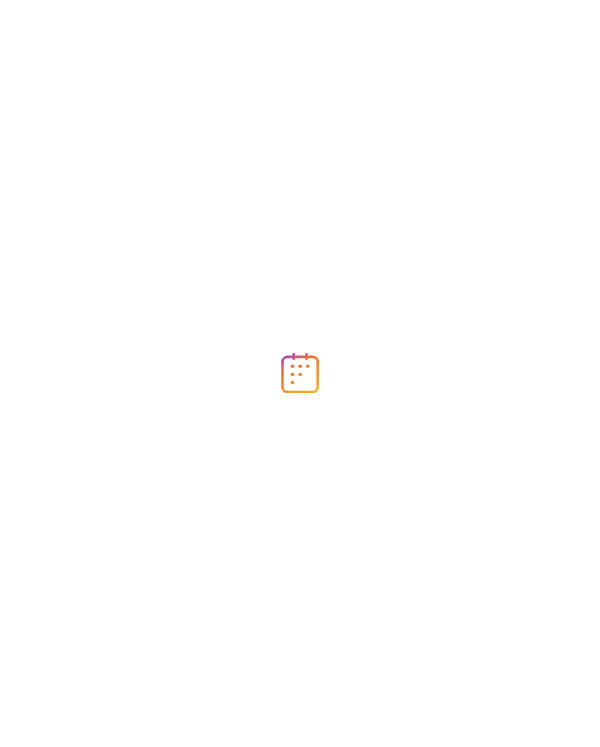 scroll, scrollTop: 0, scrollLeft: 0, axis: both 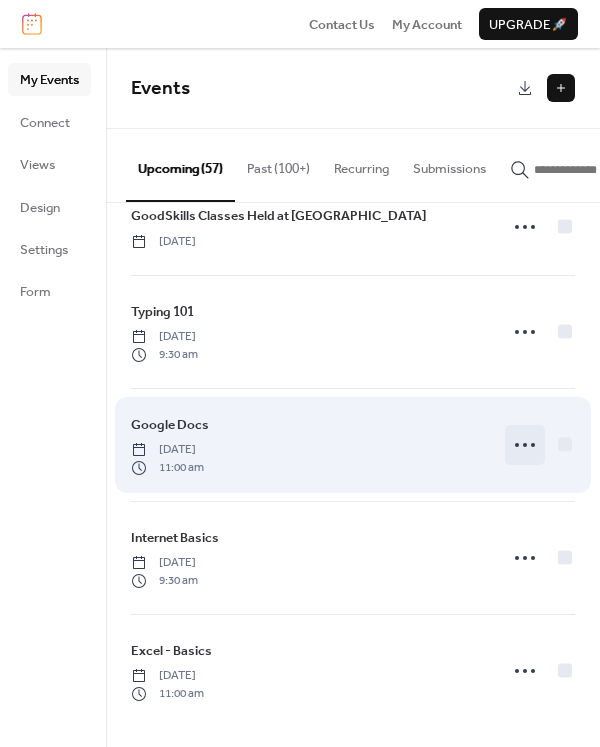 click 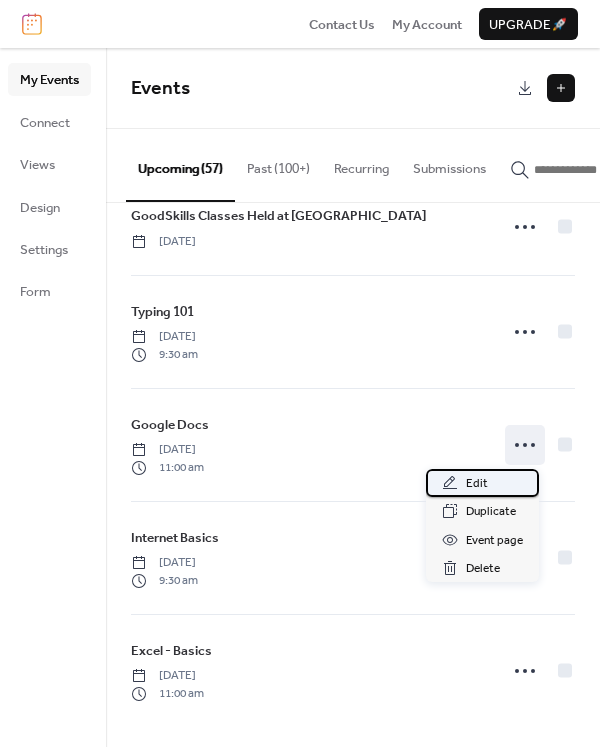 click on "Edit" at bounding box center (477, 484) 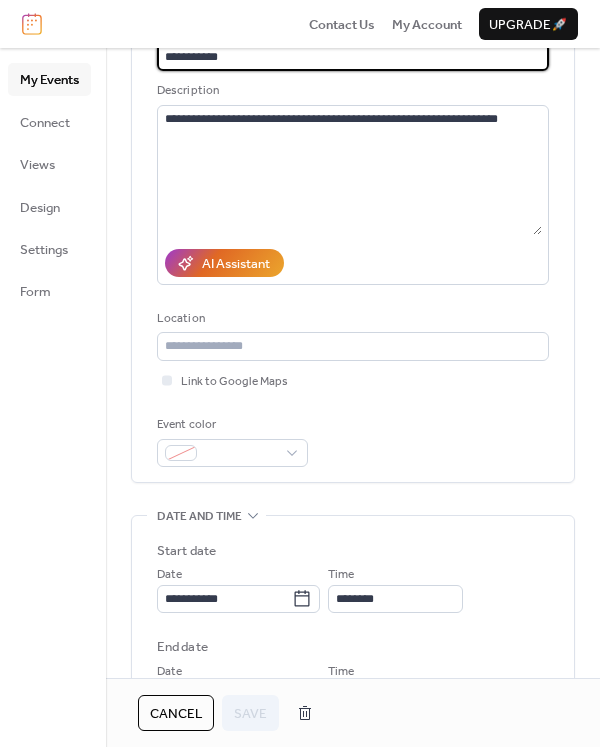 scroll, scrollTop: 117, scrollLeft: 0, axis: vertical 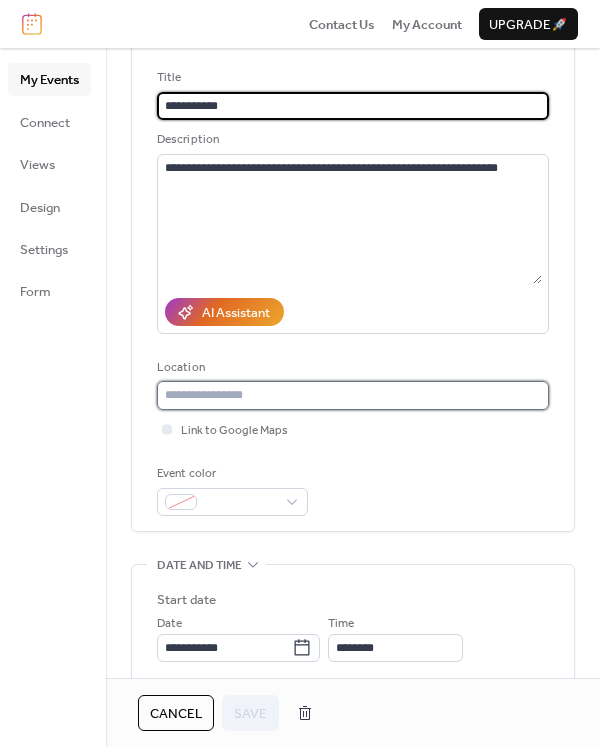 click at bounding box center (353, 395) 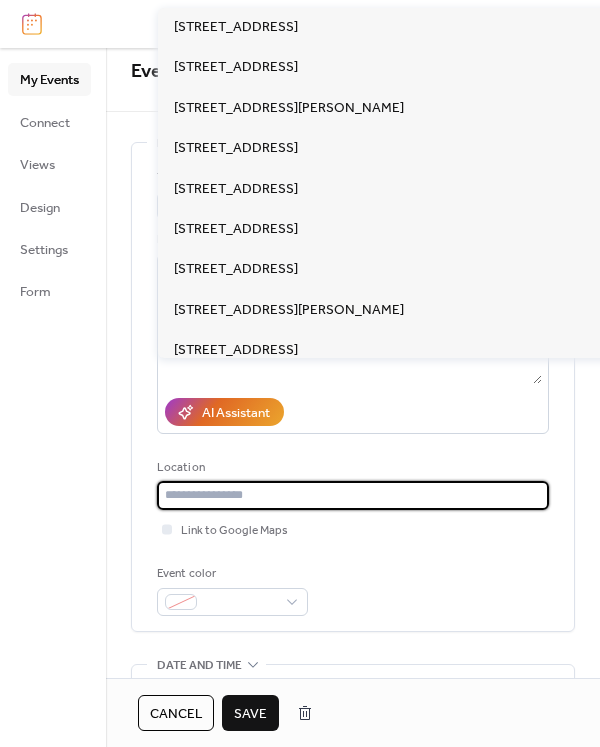 scroll, scrollTop: 0, scrollLeft: 0, axis: both 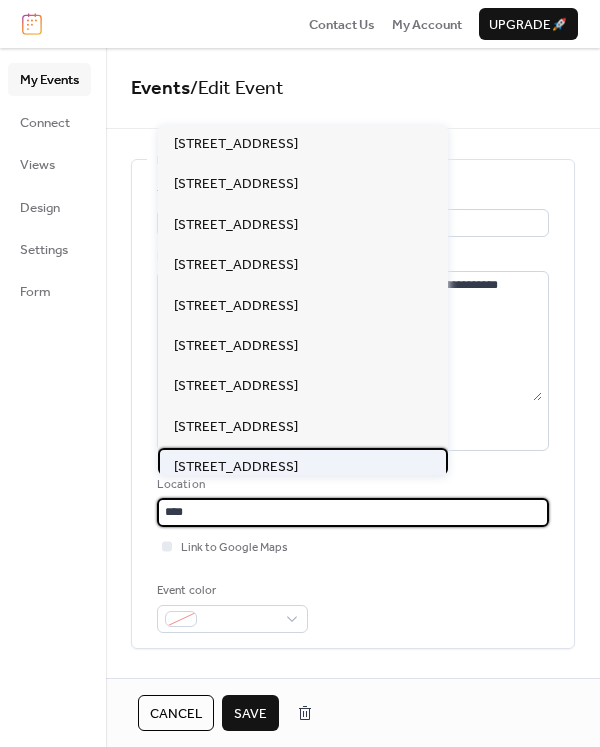 click on "6001 Lomas Blvd NE, Albuquerque, NM 87110" at bounding box center [236, 467] 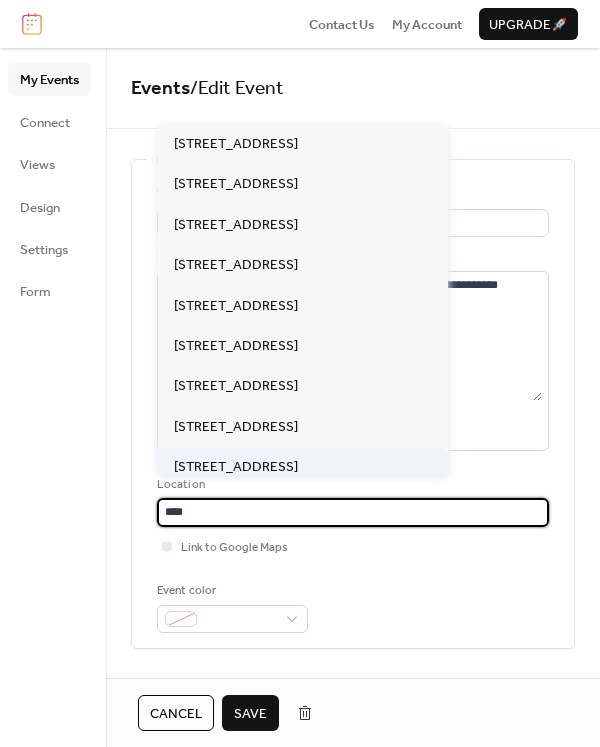 type on "**********" 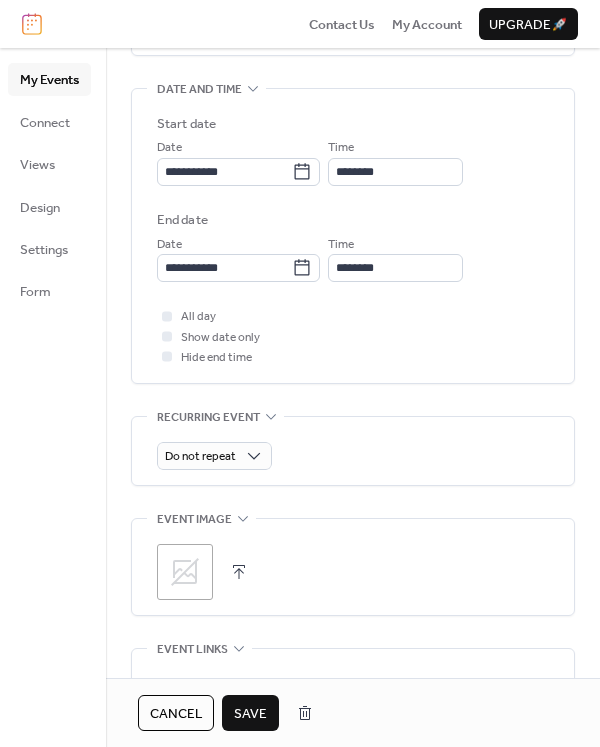 scroll, scrollTop: 600, scrollLeft: 0, axis: vertical 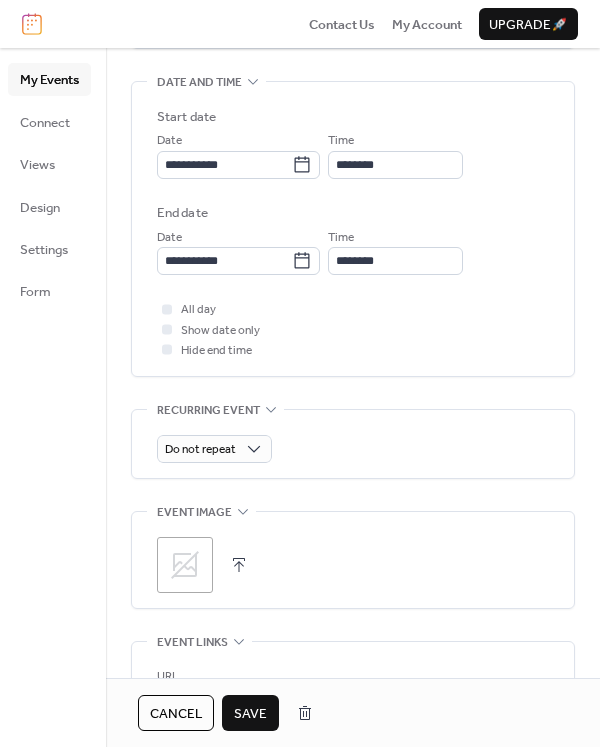 click on "Save" at bounding box center (250, 714) 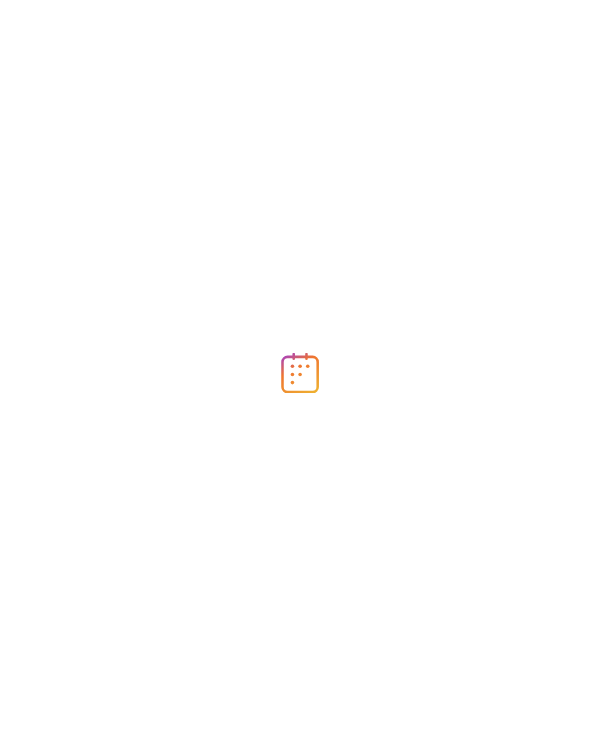 scroll, scrollTop: 0, scrollLeft: 0, axis: both 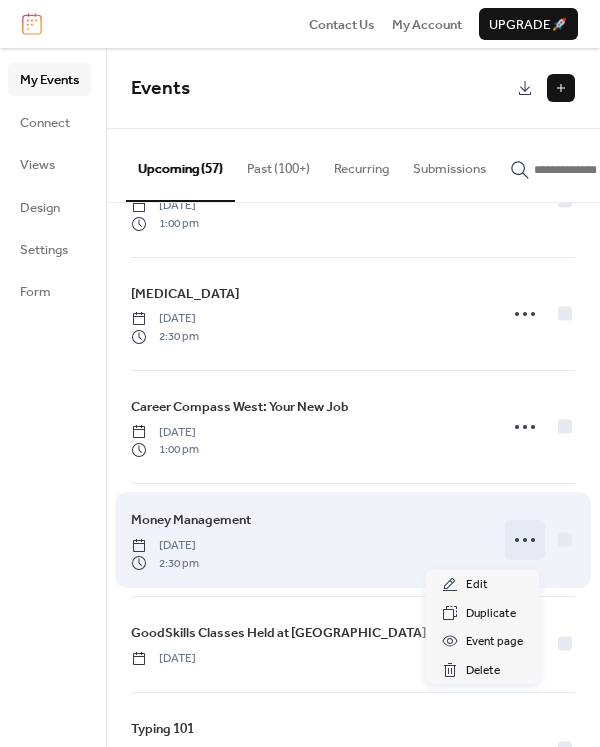 click 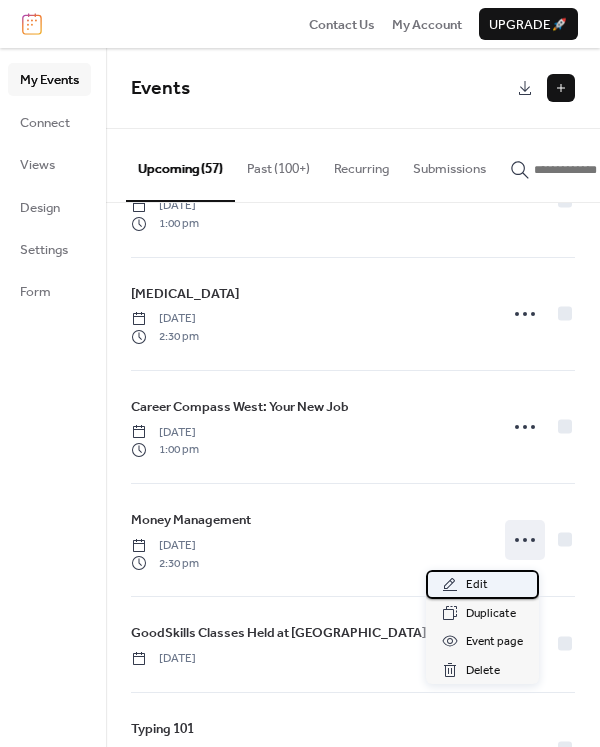 click on "Edit" at bounding box center (482, 584) 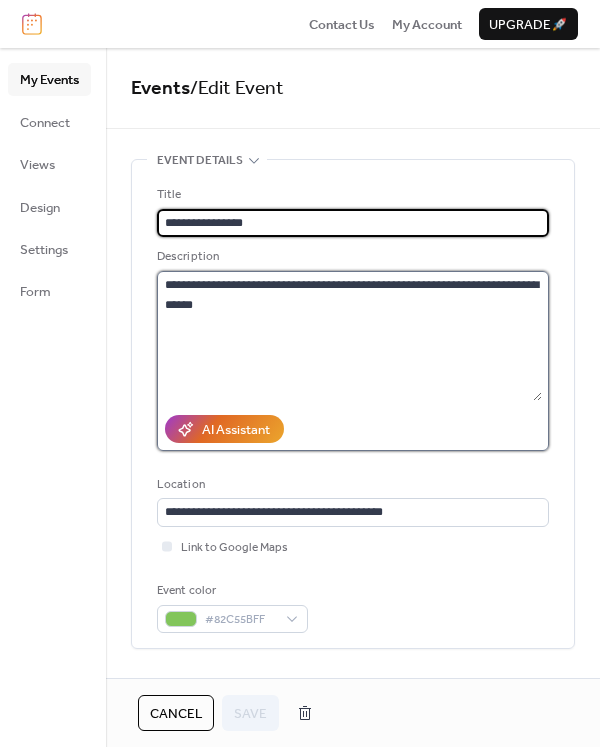 click on "**********" at bounding box center (349, 336) 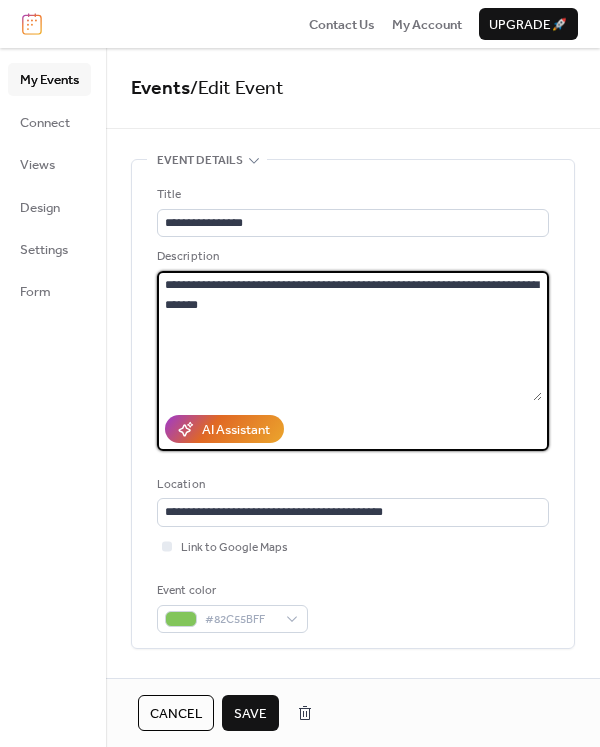 paste on "**********" 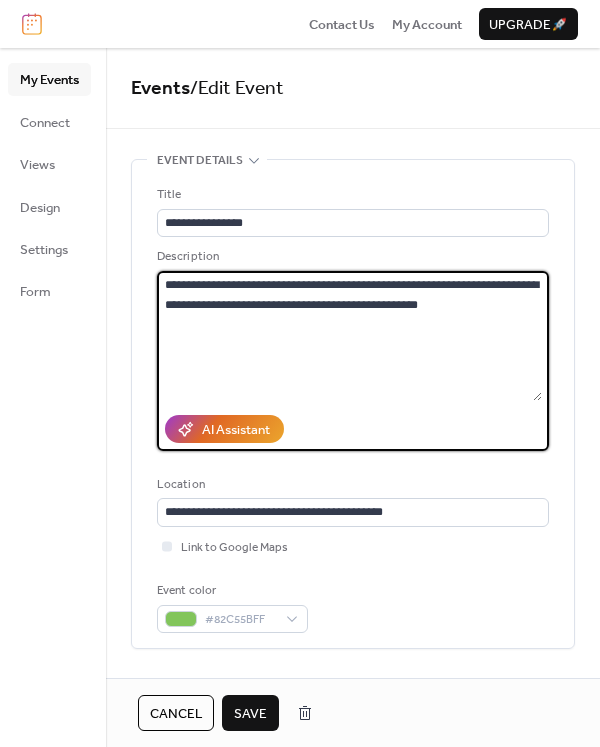 type on "**********" 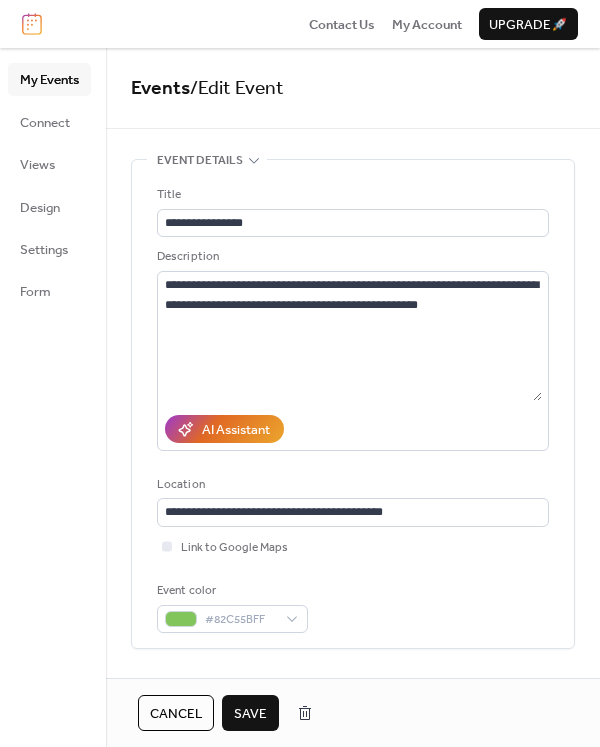 click on "Save" at bounding box center [250, 714] 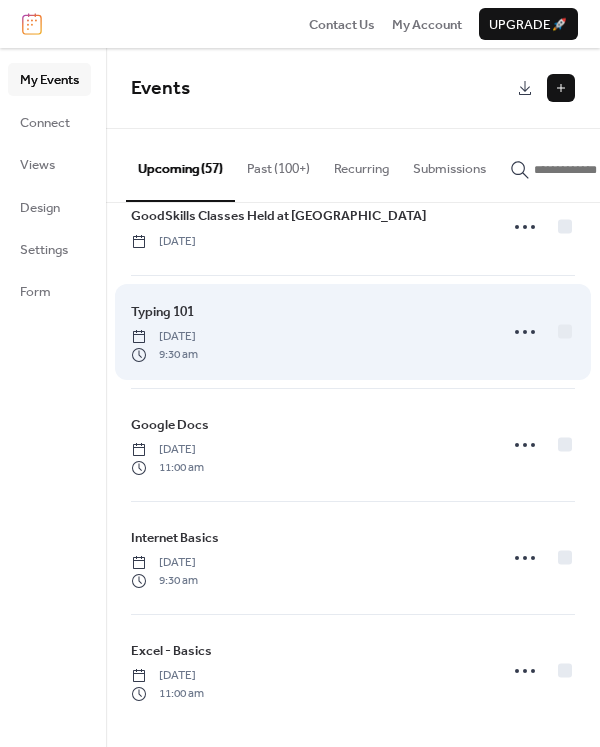 scroll, scrollTop: 2823, scrollLeft: 0, axis: vertical 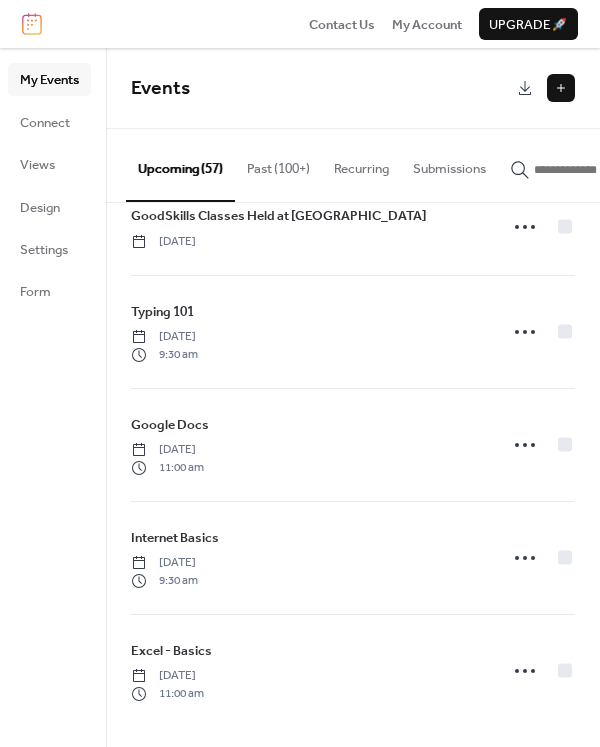 click at bounding box center (594, 170) 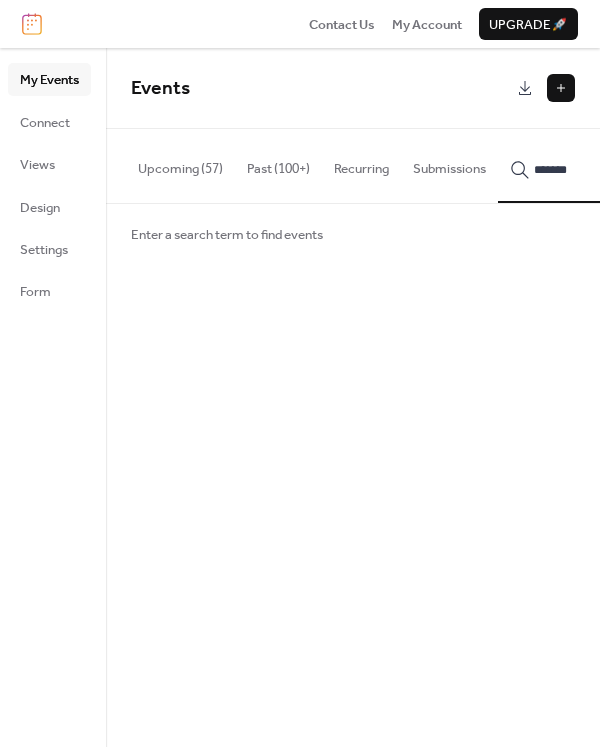 click on "******" at bounding box center [582, 165] 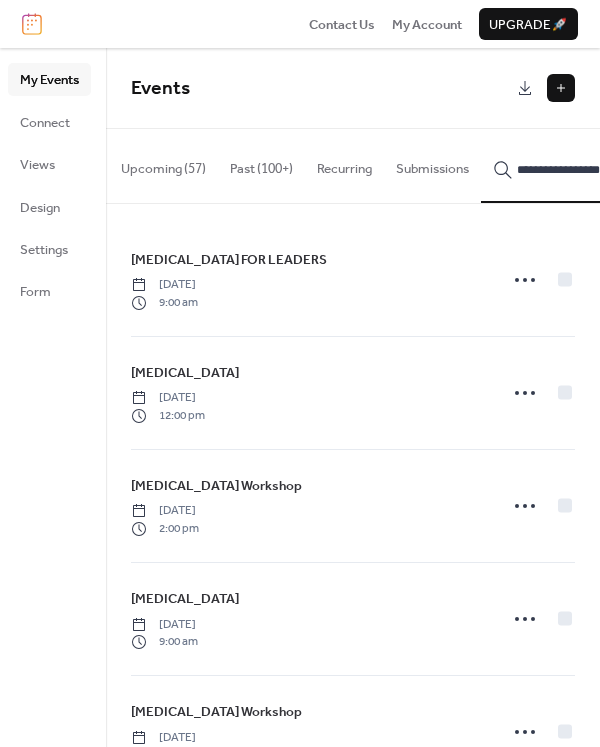 scroll, scrollTop: 0, scrollLeft: 44, axis: horizontal 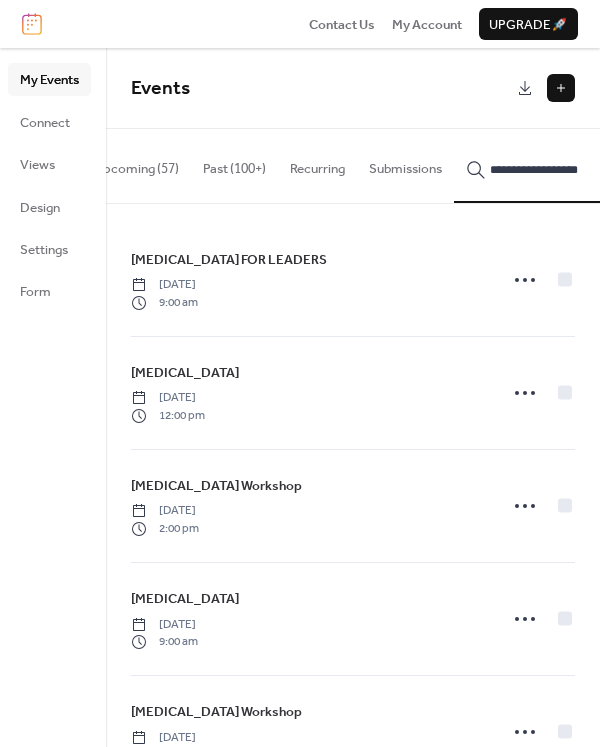 click on "**********" at bounding box center (538, 165) 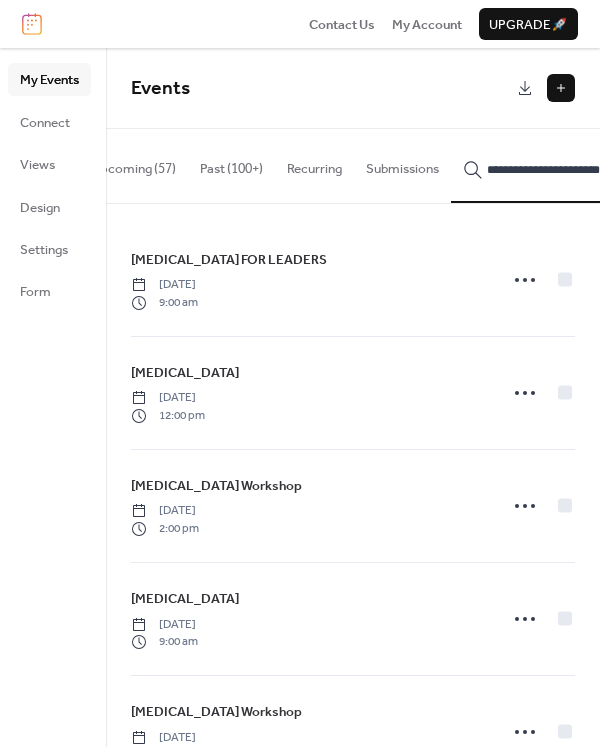 scroll, scrollTop: 0, scrollLeft: 61, axis: horizontal 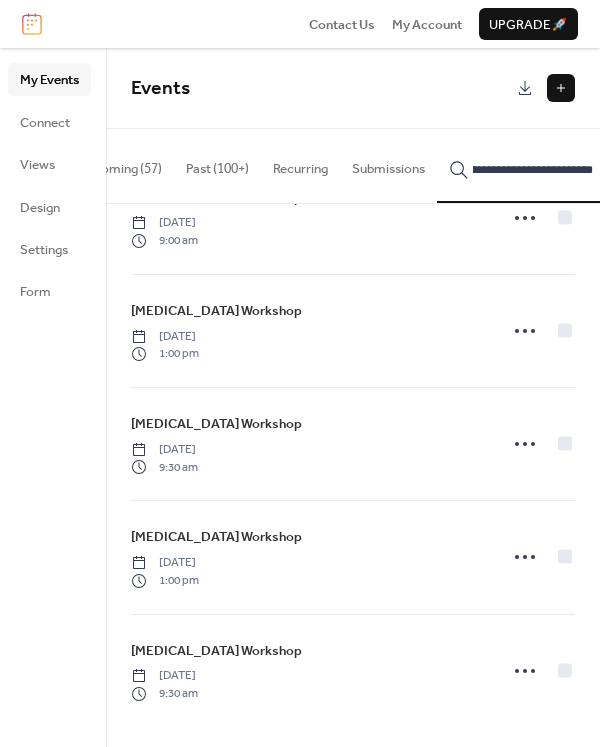 type on "**********" 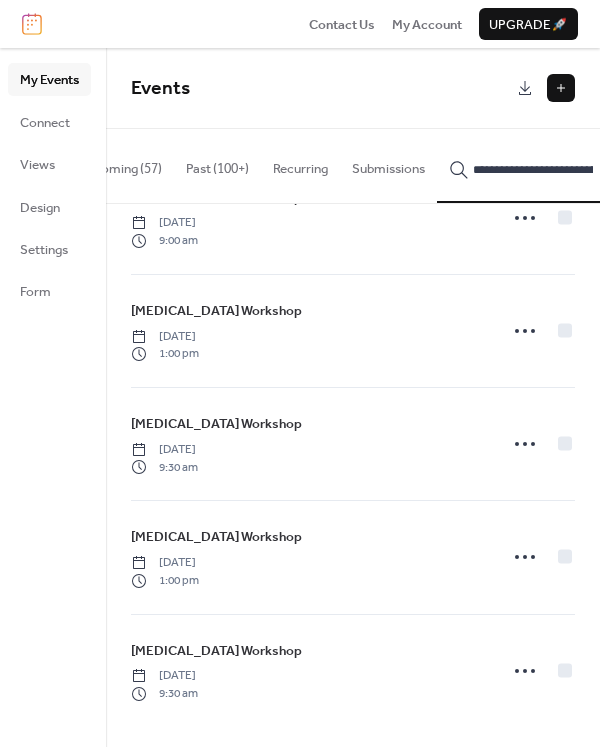 click 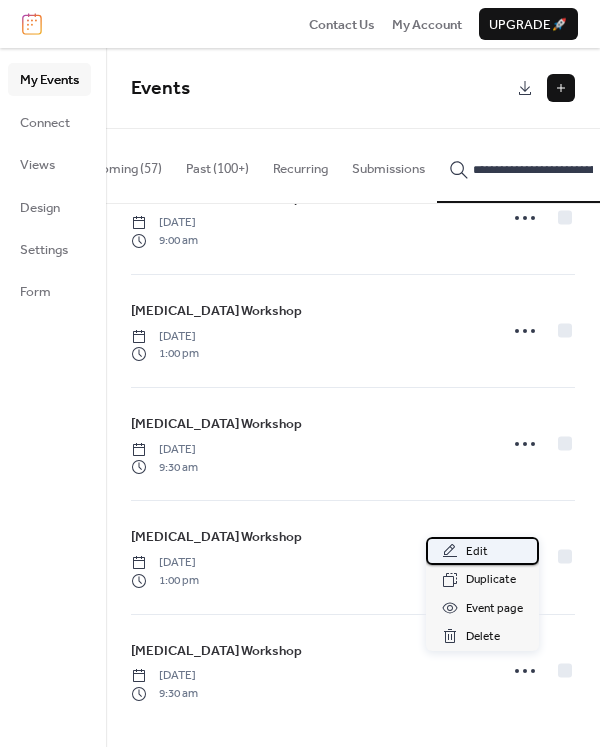click on "Edit" at bounding box center (482, 551) 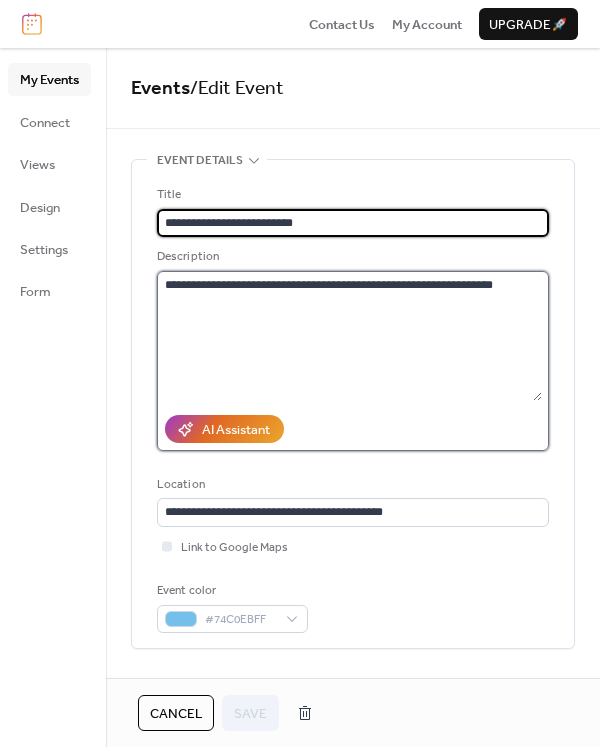 click on "**********" at bounding box center (349, 336) 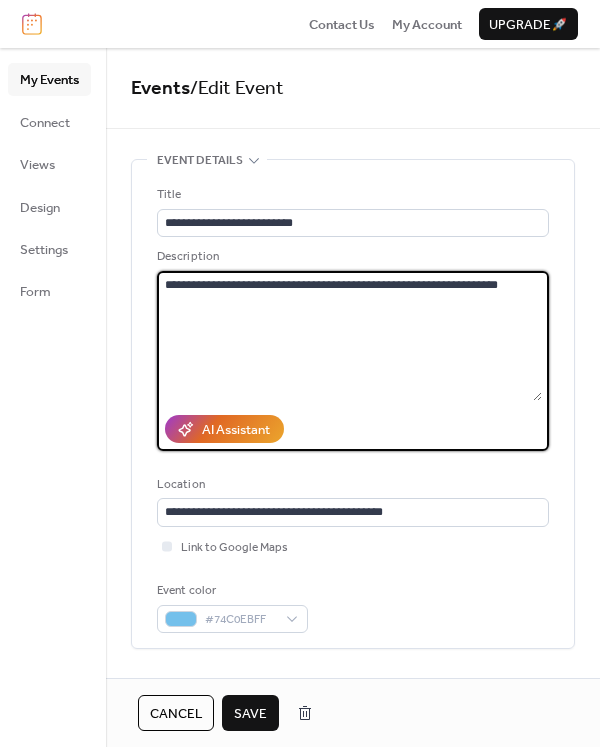 paste on "**********" 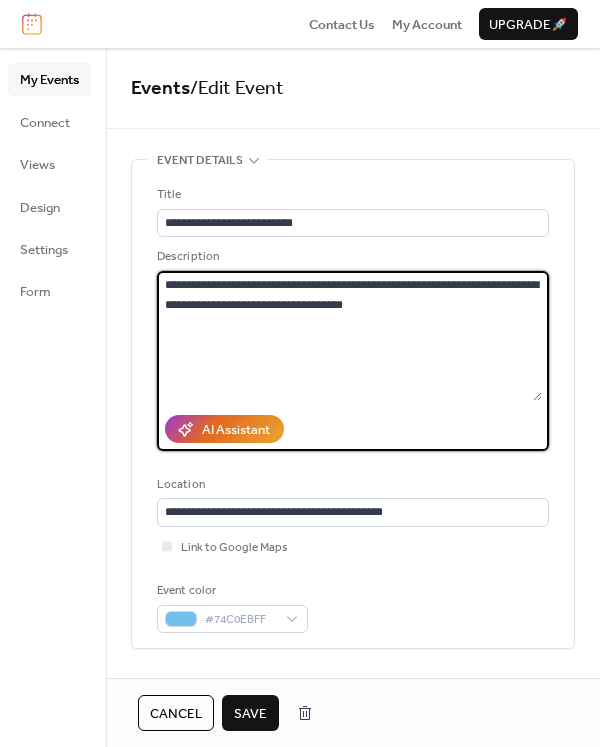 type on "**********" 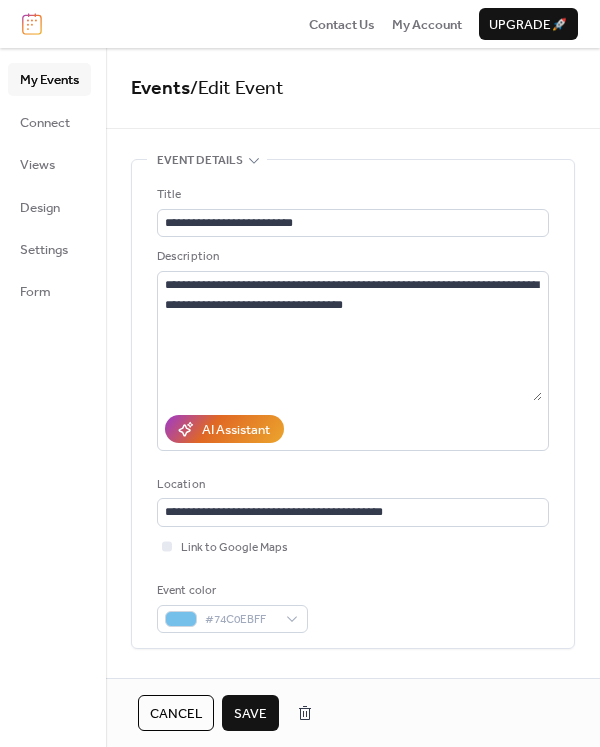 click on "Save" at bounding box center (250, 714) 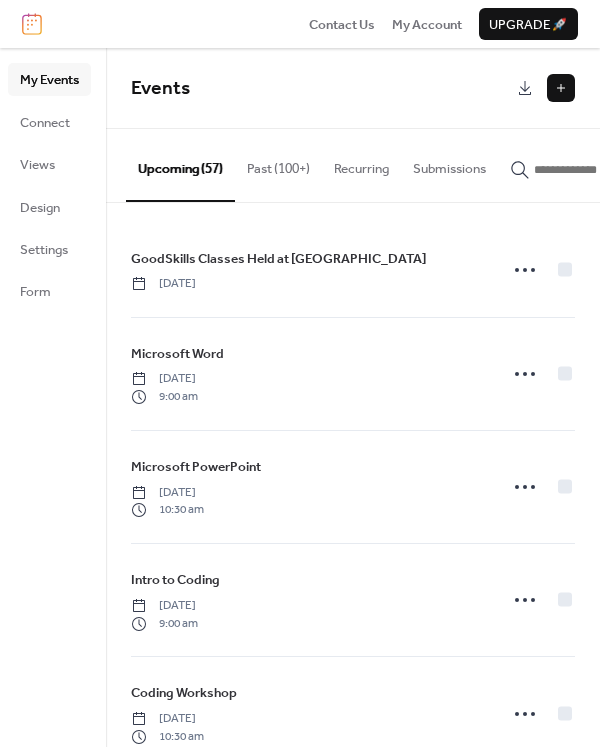 click at bounding box center [594, 170] 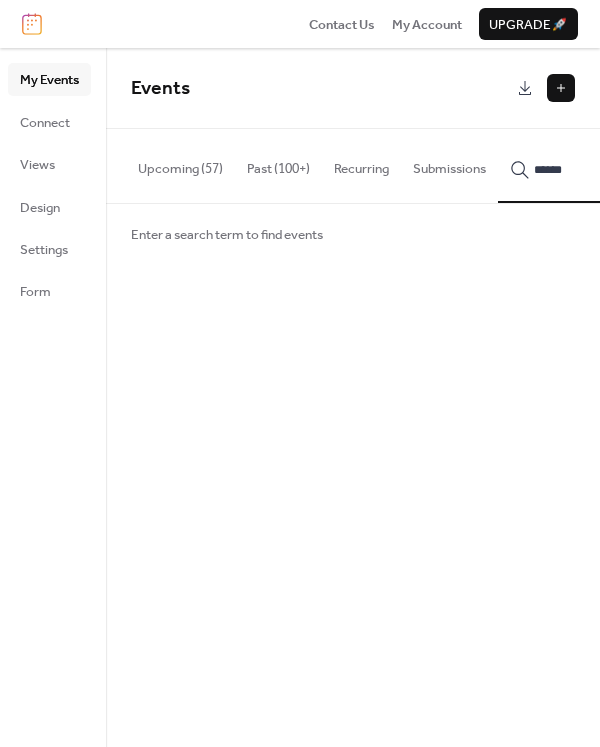 click on "*******" at bounding box center (582, 165) 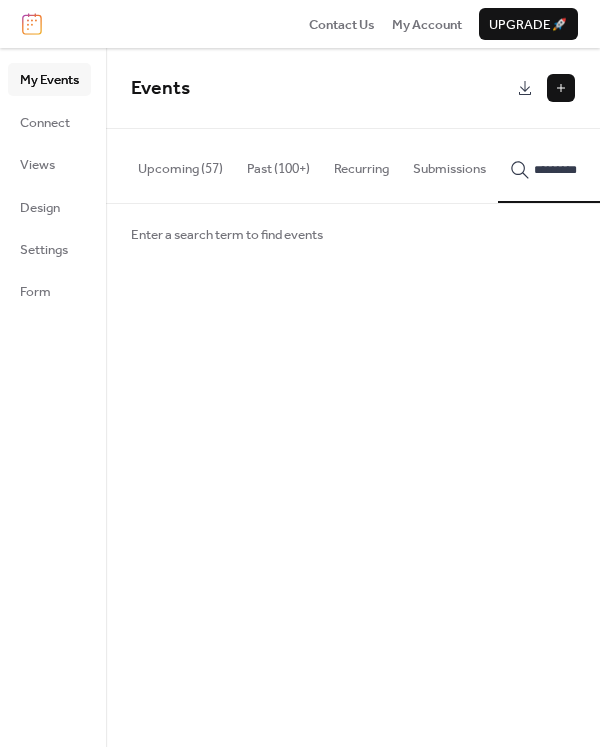 click on "**********" at bounding box center (582, 165) 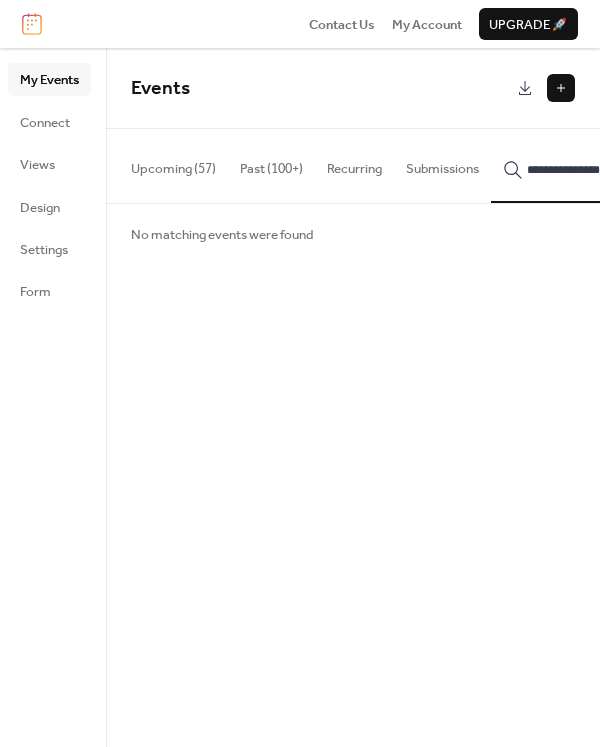 scroll, scrollTop: 0, scrollLeft: 16, axis: horizontal 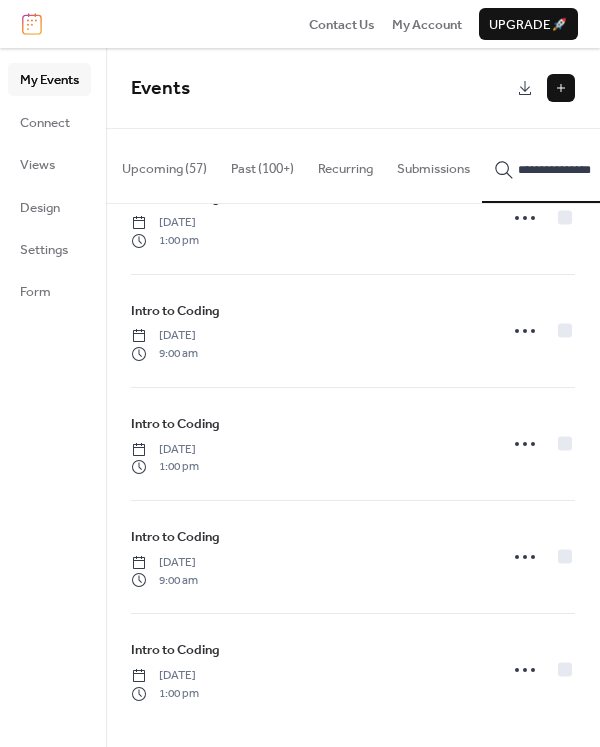 type on "**********" 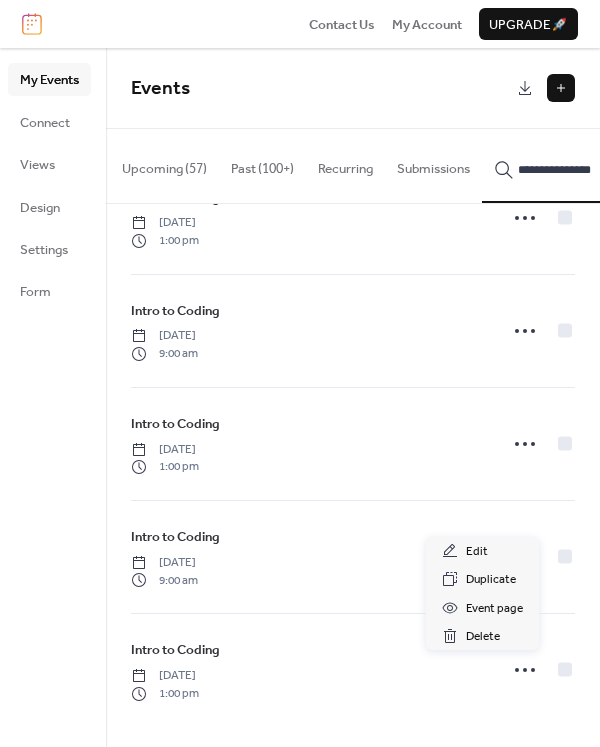 click 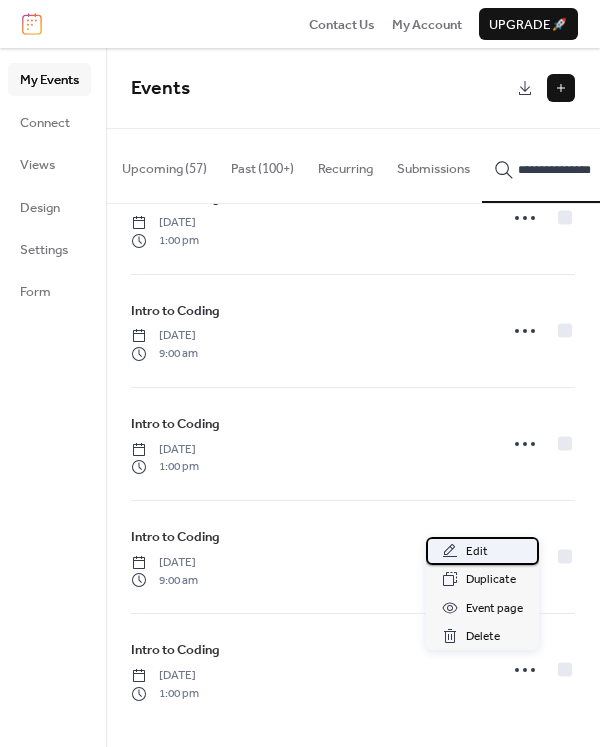 click on "Edit" at bounding box center (477, 552) 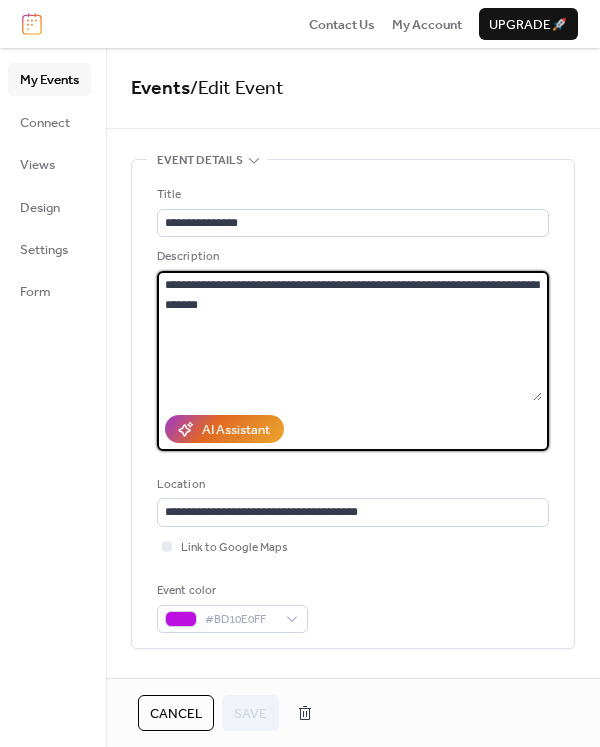 click on "**********" at bounding box center [349, 336] 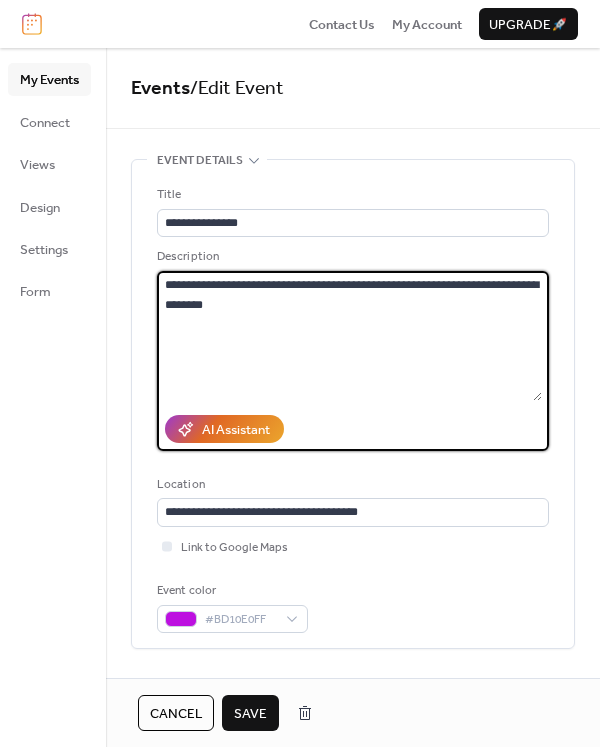 paste on "**********" 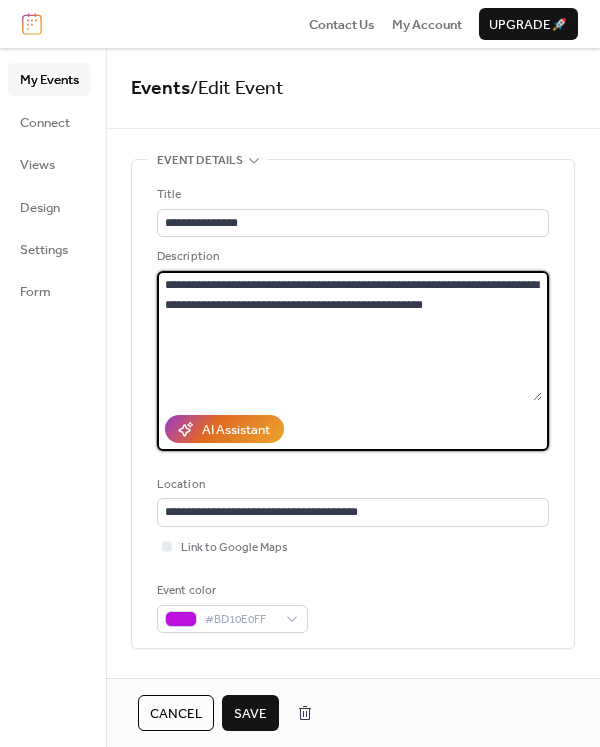 type on "**********" 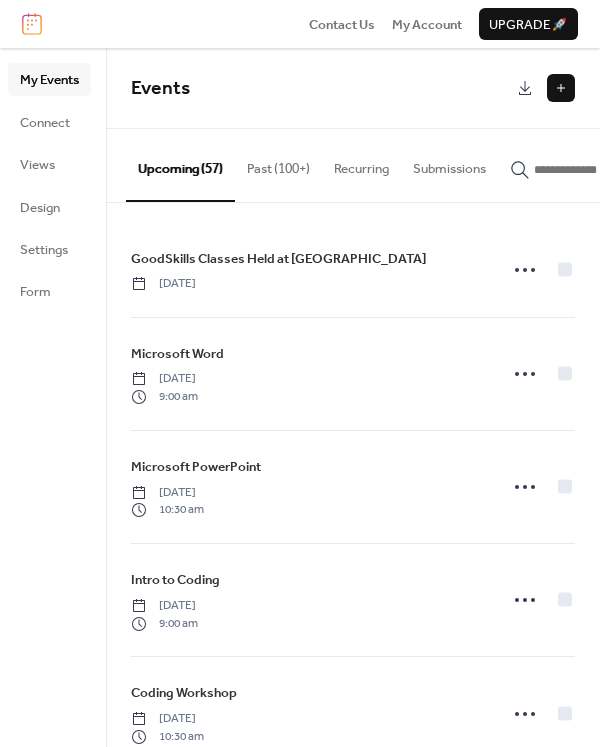 click at bounding box center [594, 170] 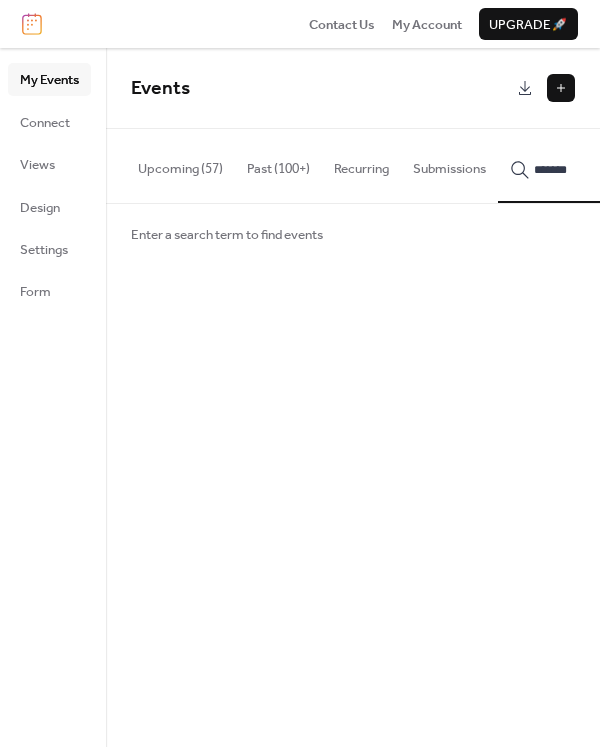 click on "********" at bounding box center [582, 165] 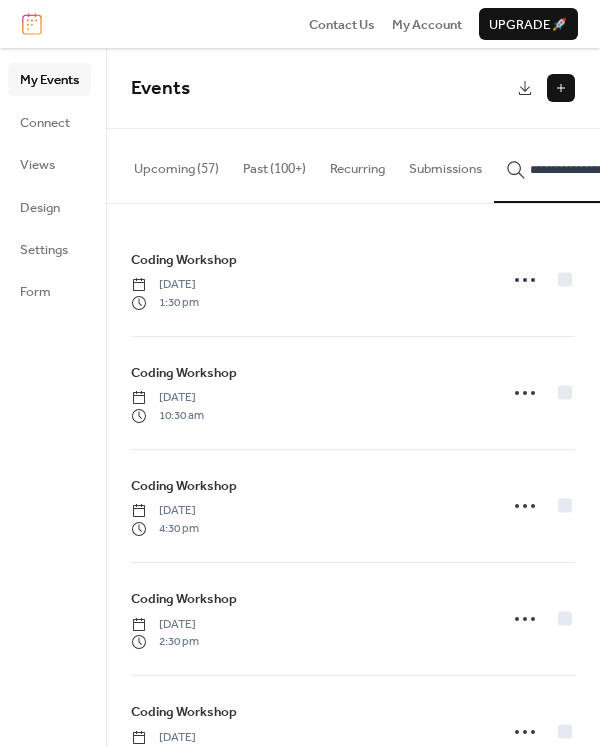 scroll, scrollTop: 0, scrollLeft: 29, axis: horizontal 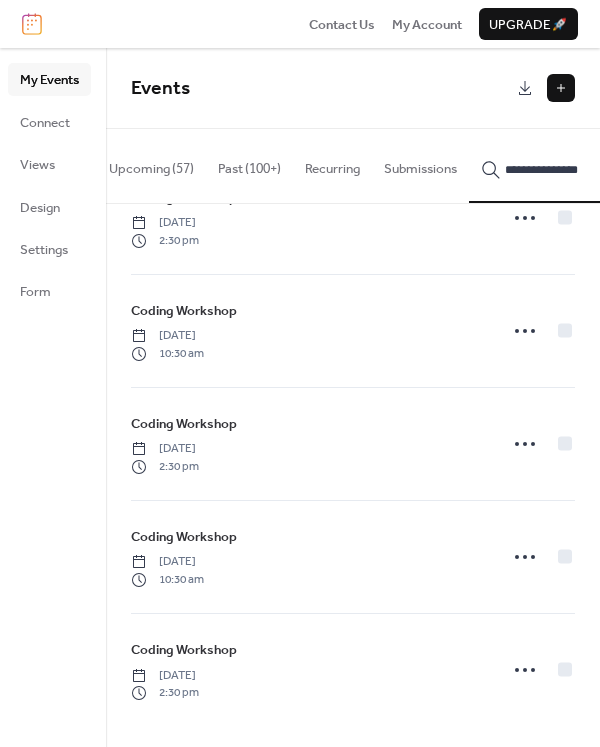 type on "**********" 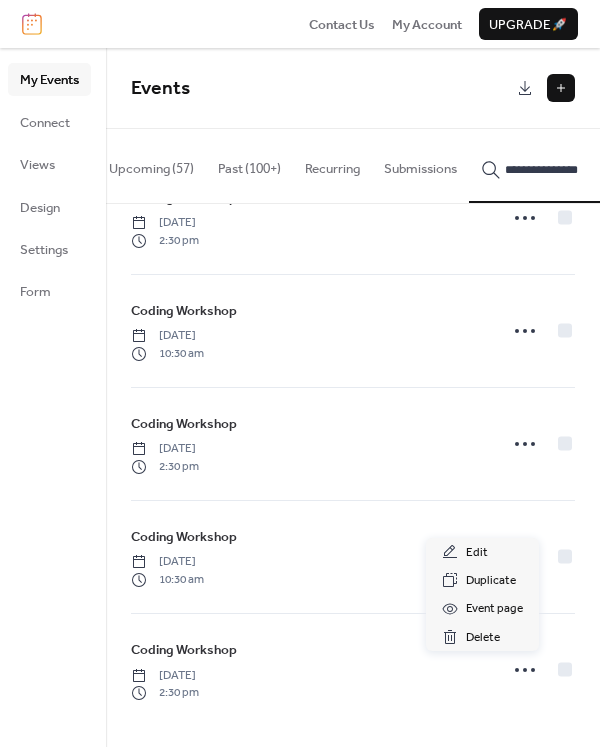 click 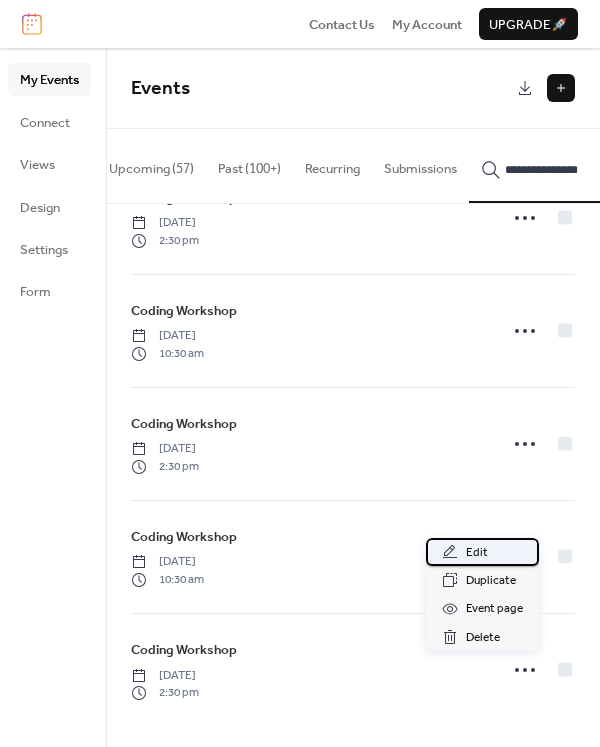 click on "Edit" at bounding box center (482, 552) 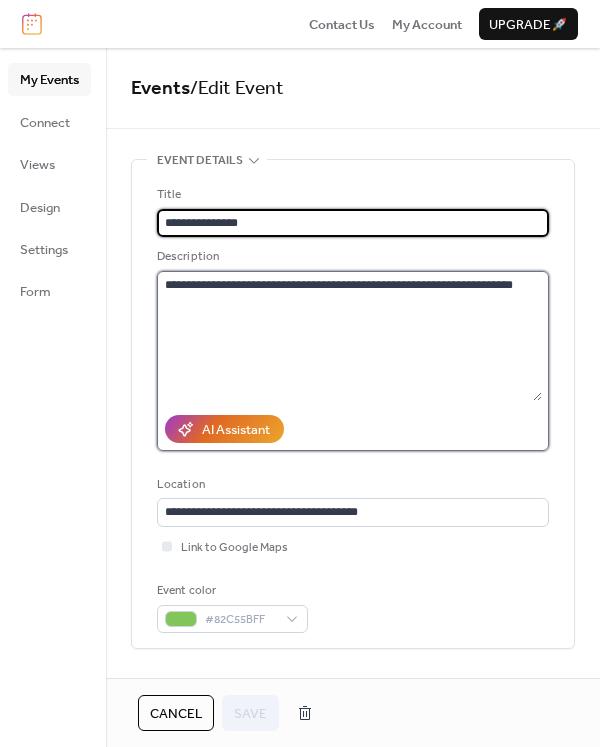 click on "**********" at bounding box center (349, 336) 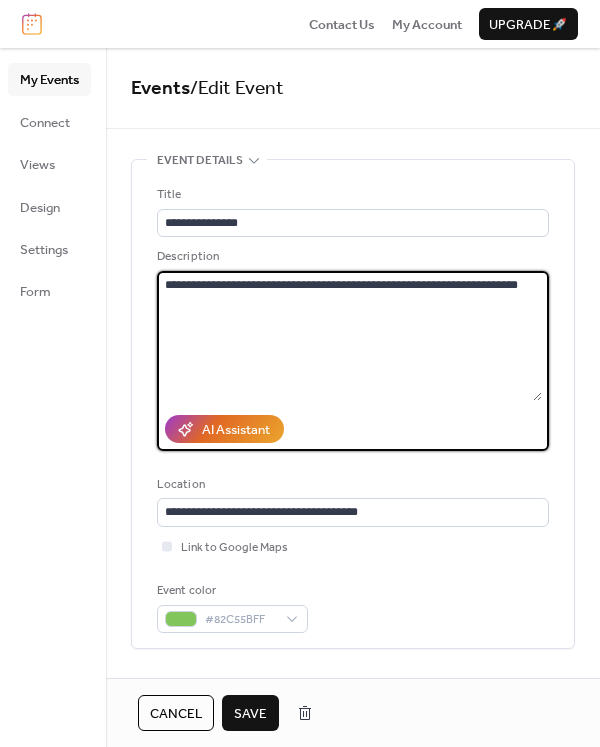 paste on "**********" 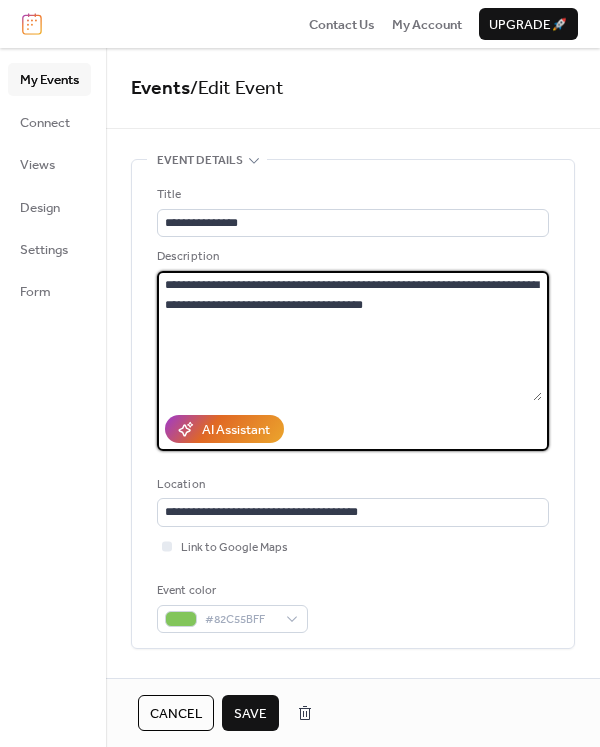 type on "**********" 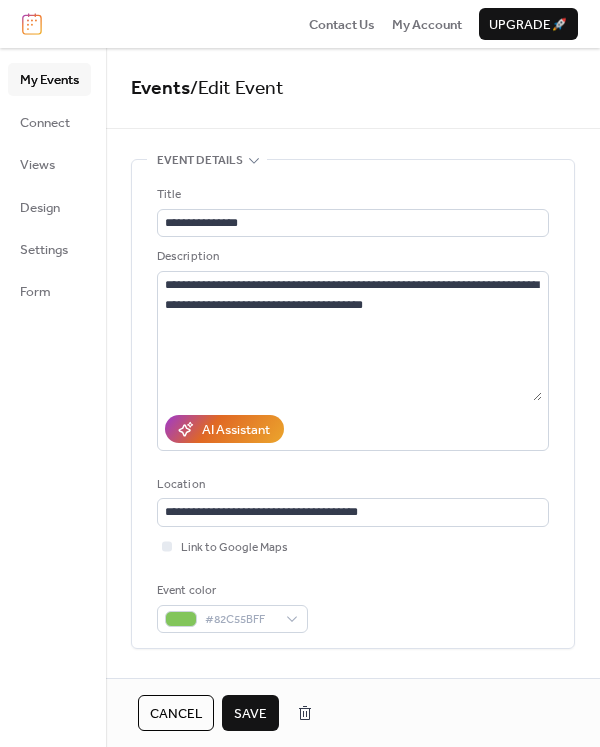 click on "Save" at bounding box center [250, 714] 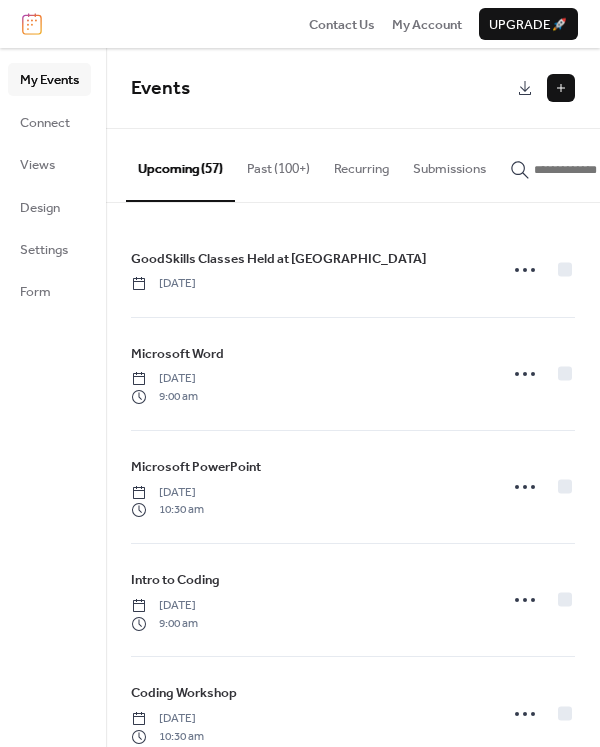 click at bounding box center (594, 170) 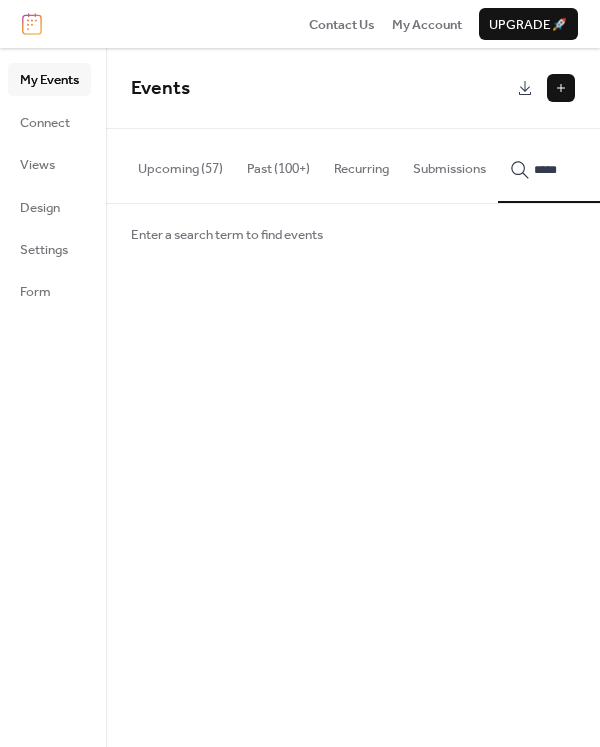 click on "****" at bounding box center (582, 165) 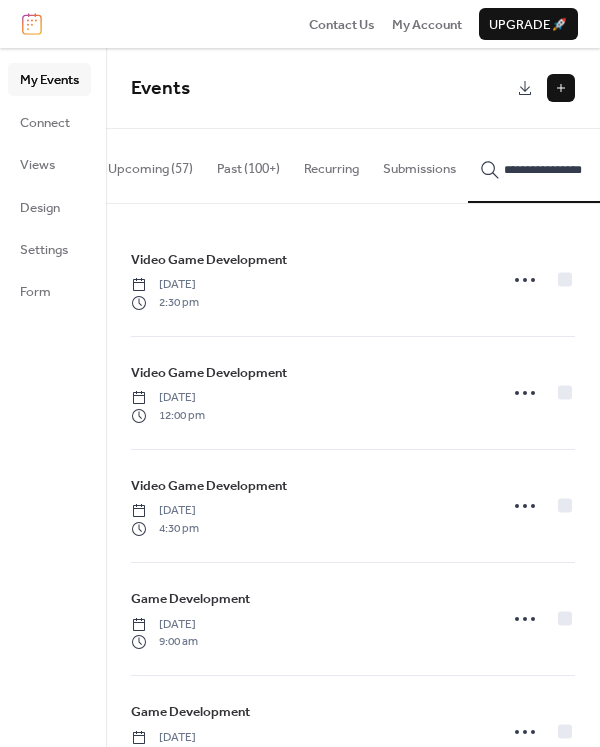 scroll, scrollTop: 0, scrollLeft: 41, axis: horizontal 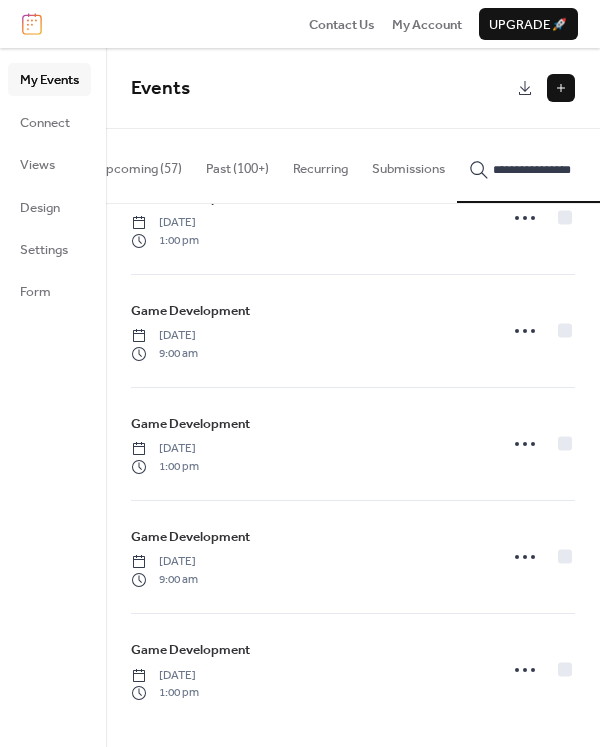 type on "**********" 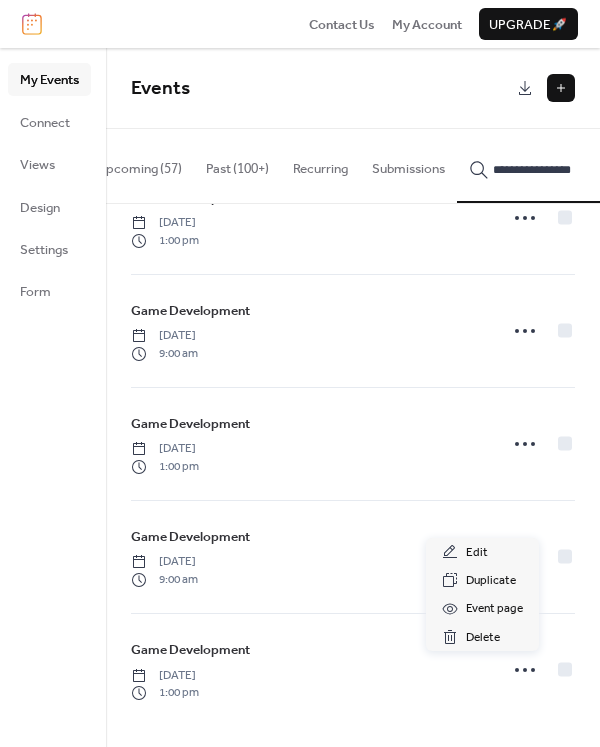 click 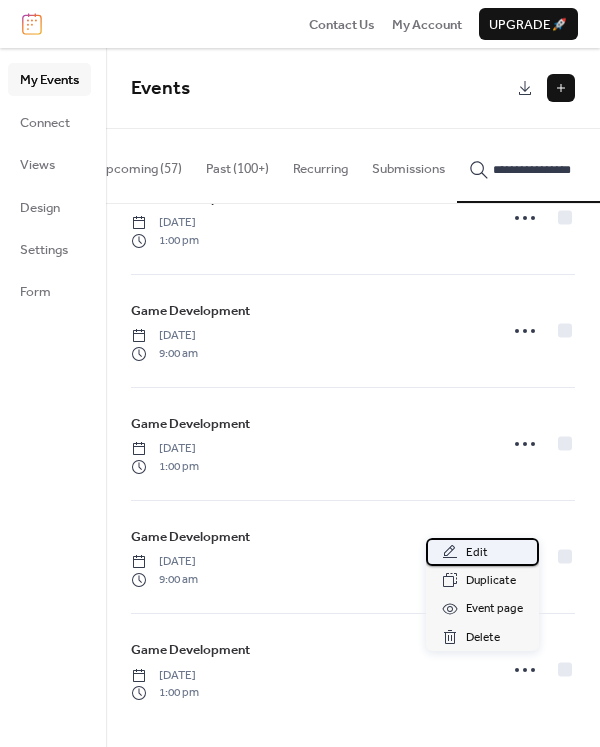 click on "Edit" at bounding box center [477, 553] 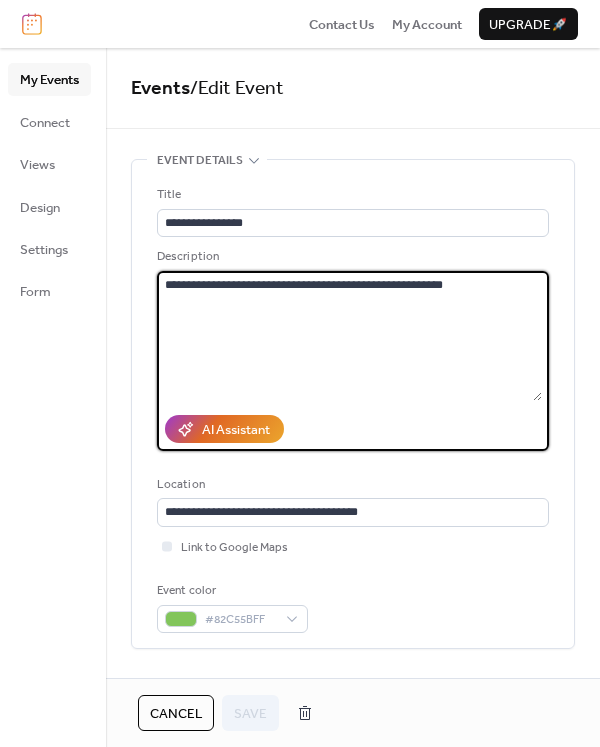 click on "**********" at bounding box center [349, 336] 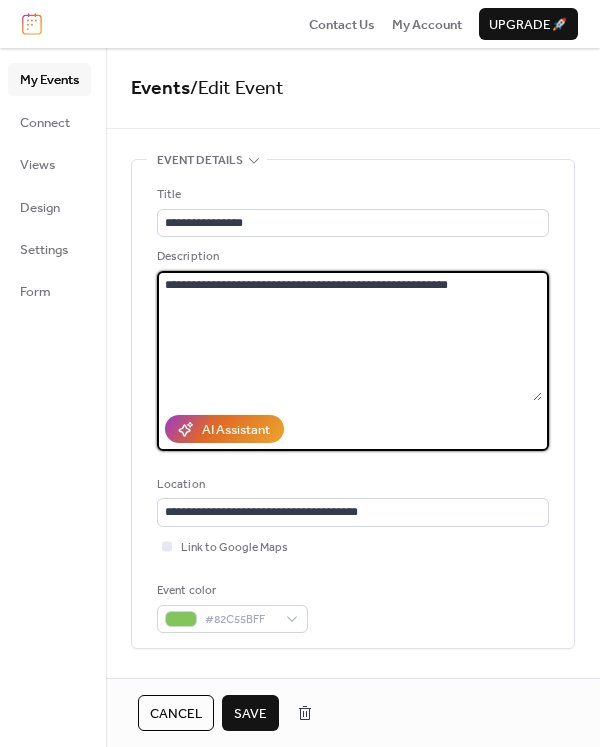 paste on "**********" 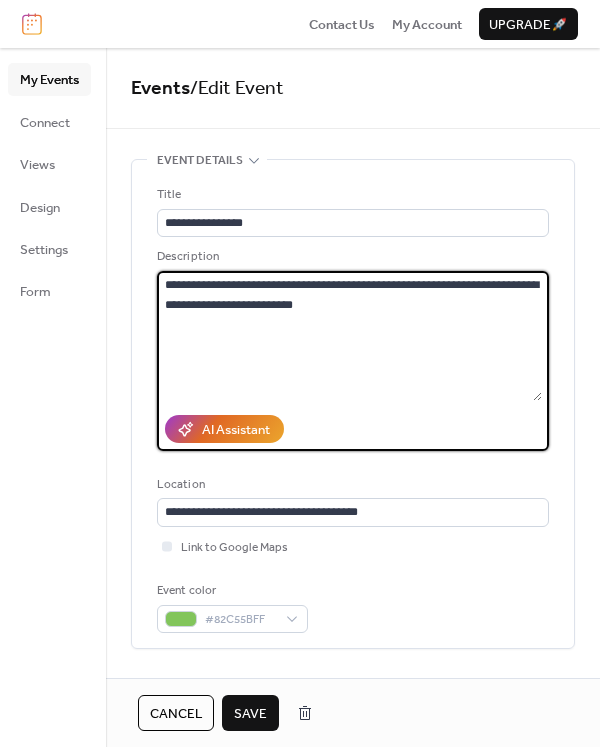 type on "**********" 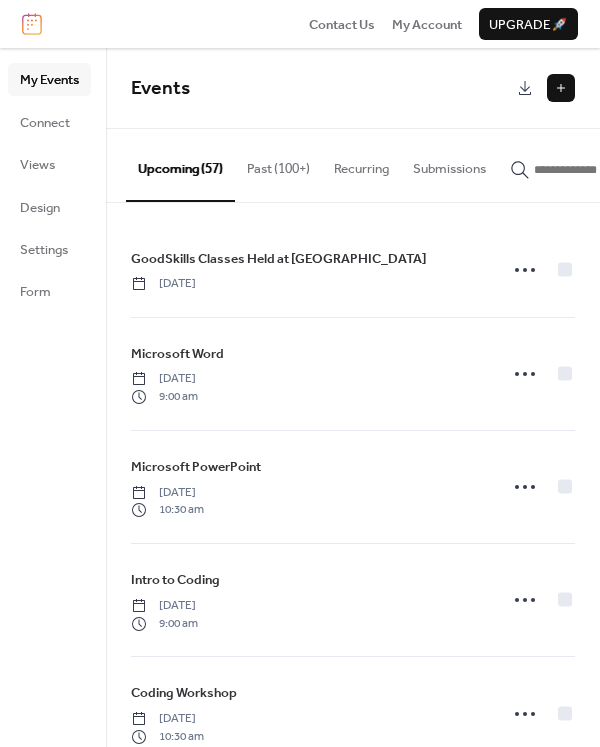 click at bounding box center [594, 170] 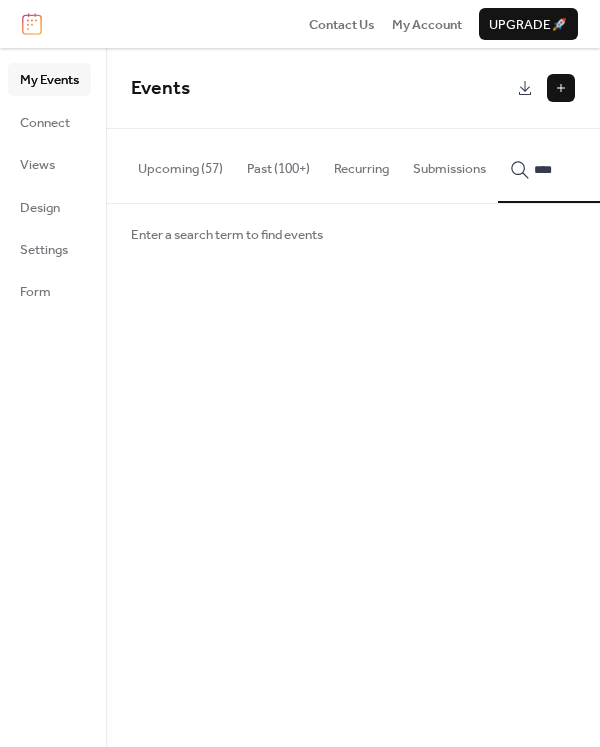 click on "***" at bounding box center [582, 165] 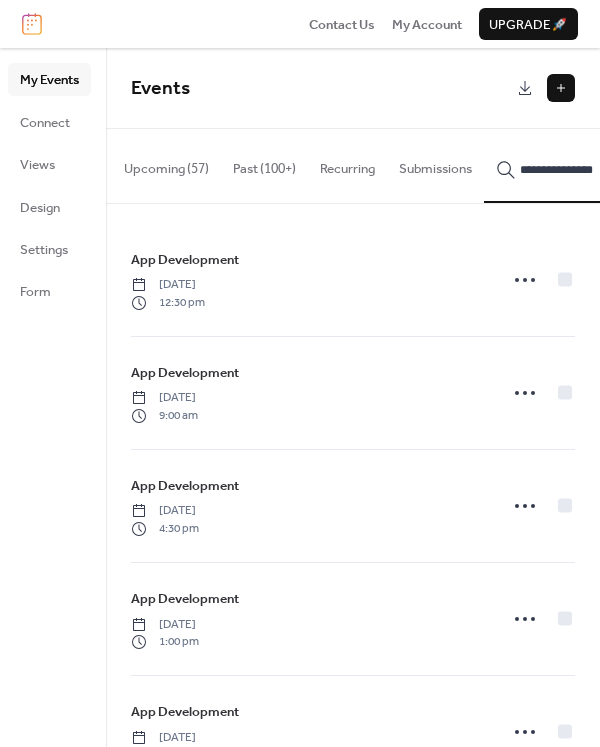 scroll, scrollTop: 0, scrollLeft: 31, axis: horizontal 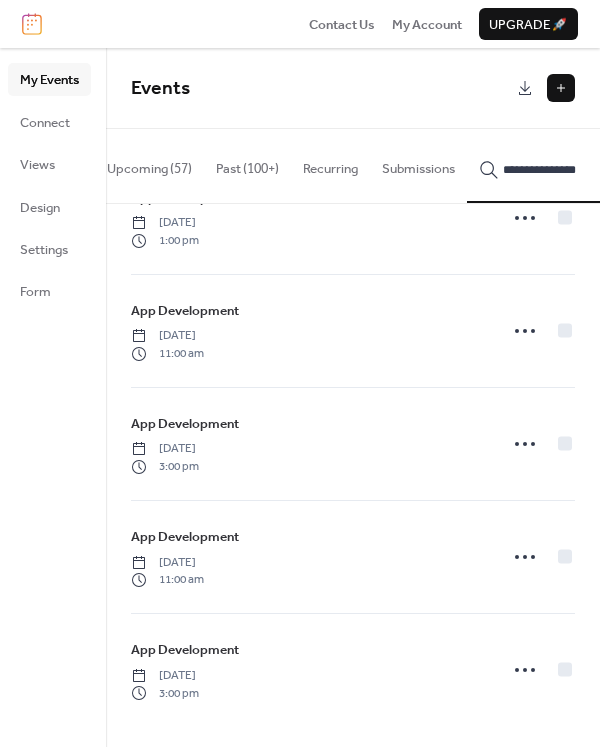type on "**********" 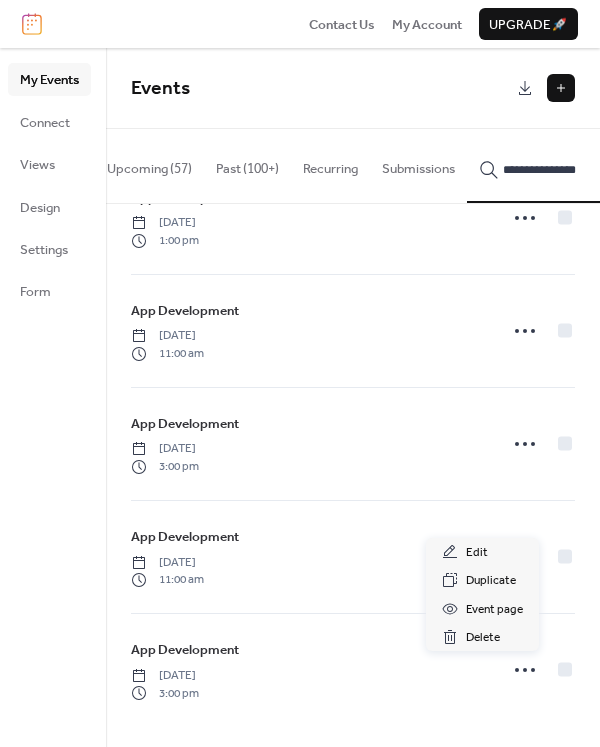 click 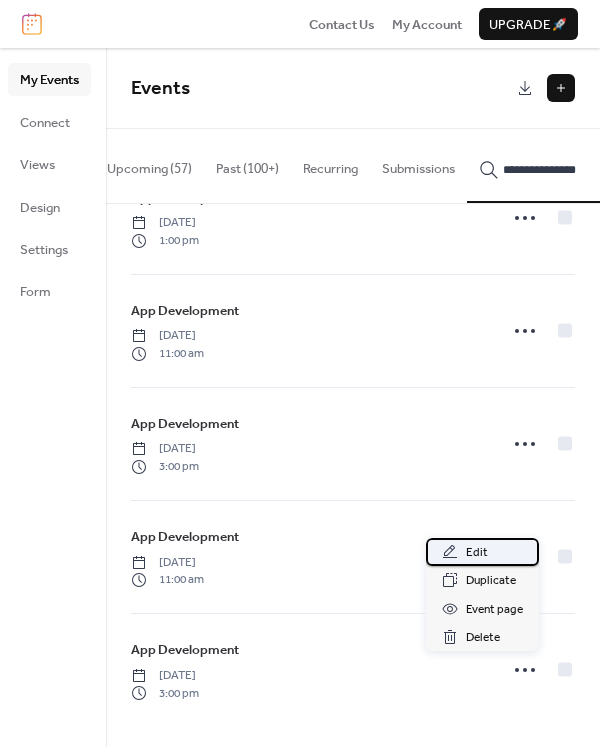 click on "Edit" at bounding box center (482, 552) 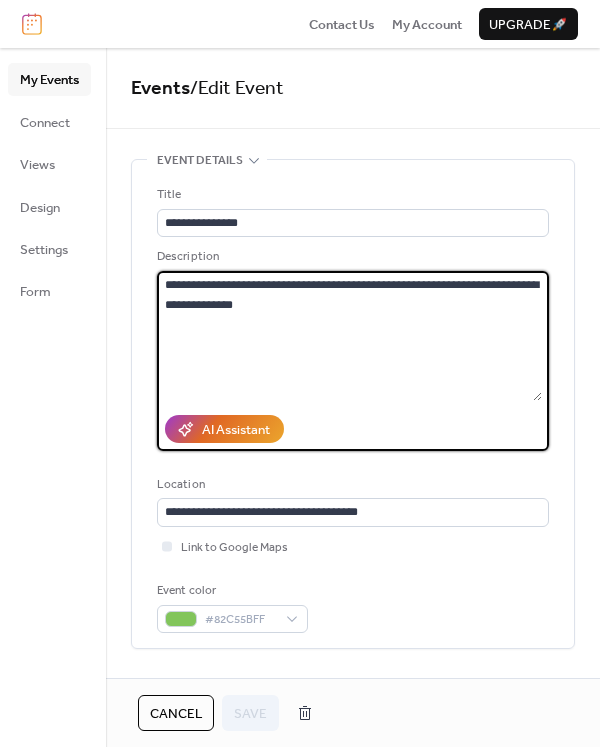 click on "**********" at bounding box center [349, 336] 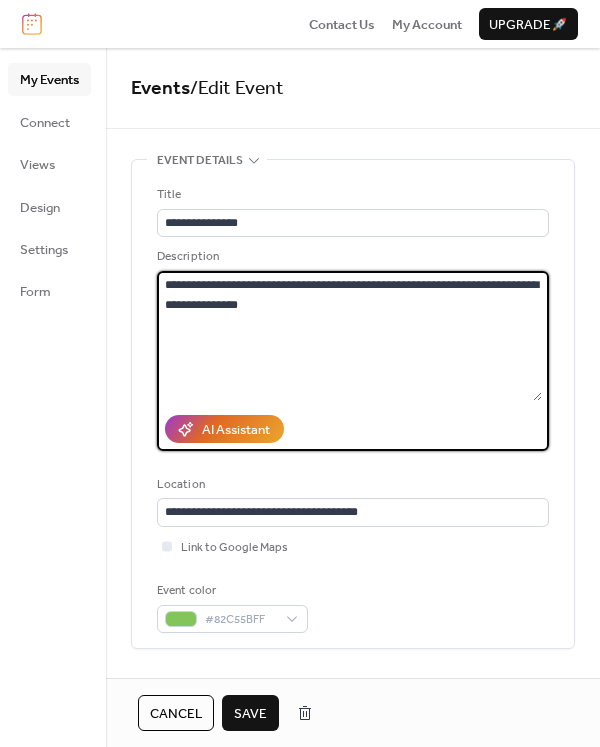 paste on "**********" 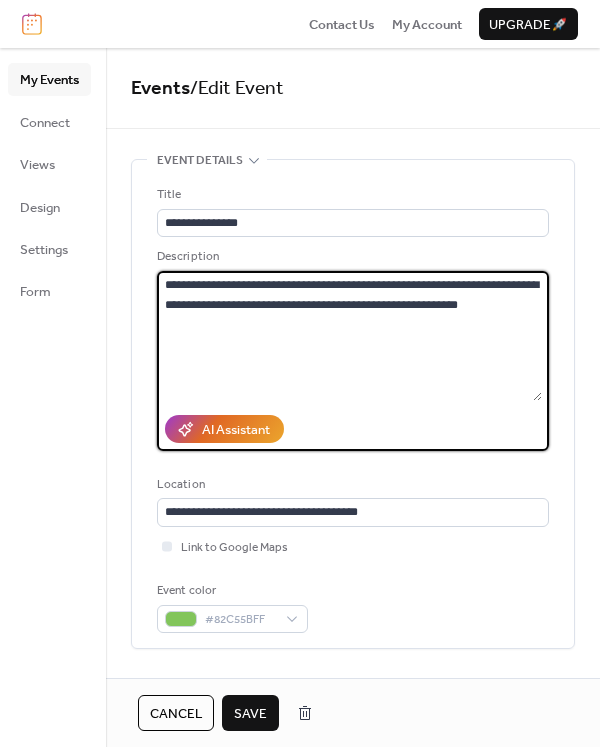 type on "**********" 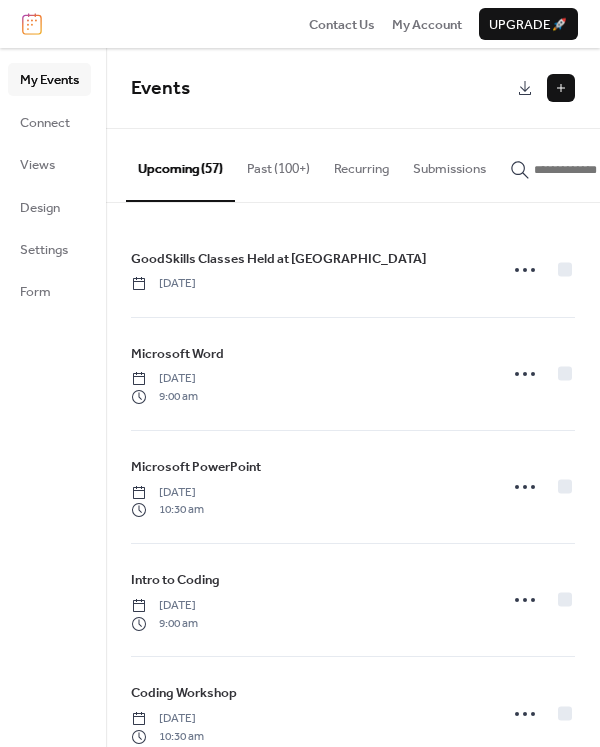 click at bounding box center [594, 170] 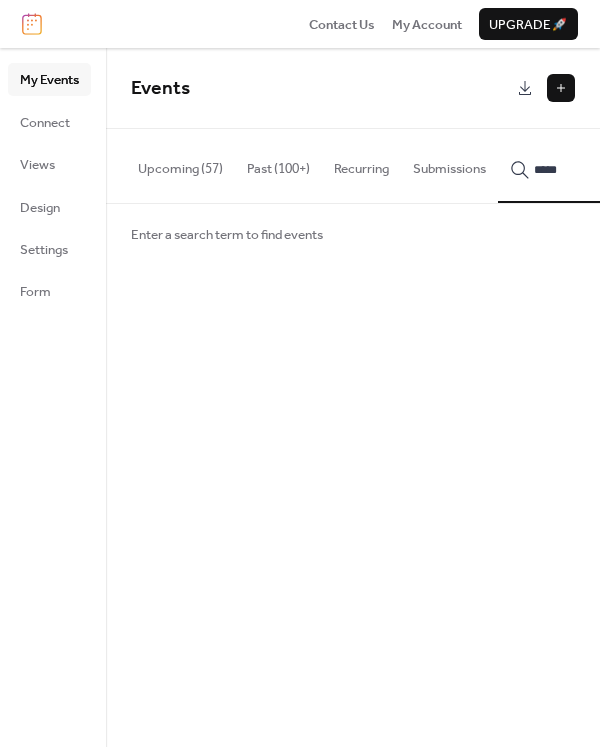 click on "*****" at bounding box center [582, 165] 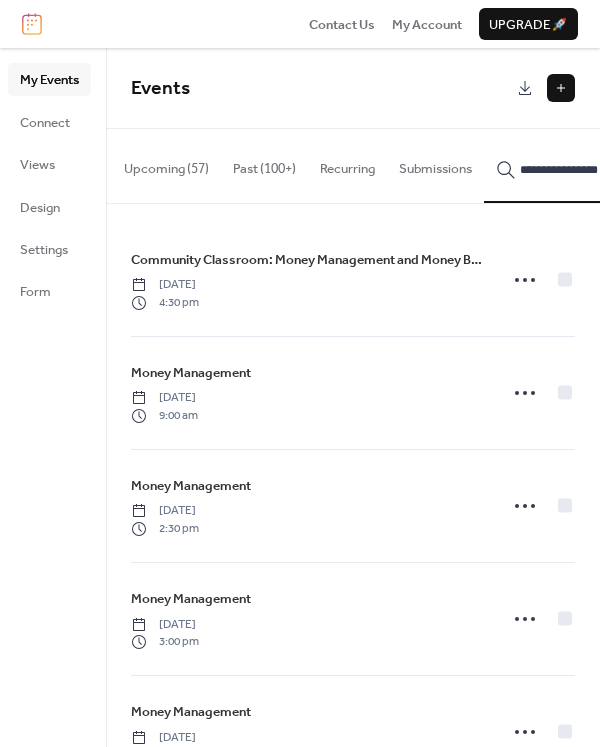 scroll, scrollTop: 0, scrollLeft: 48, axis: horizontal 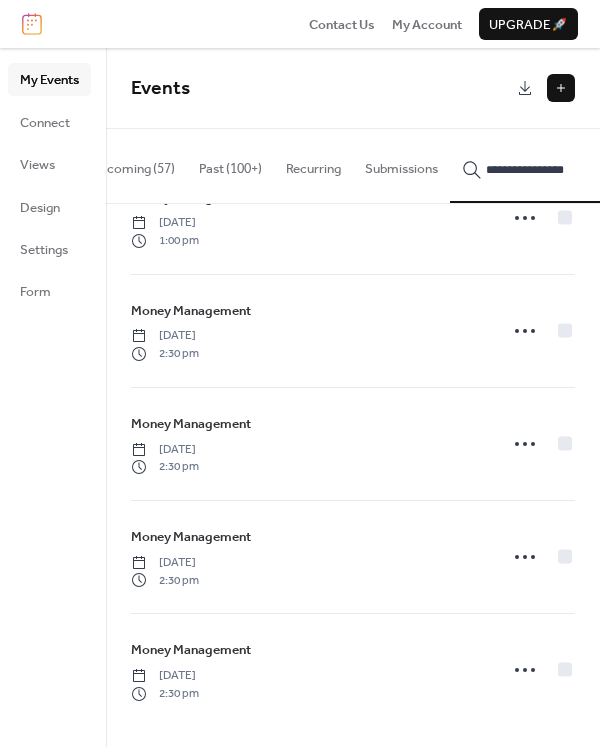 type on "**********" 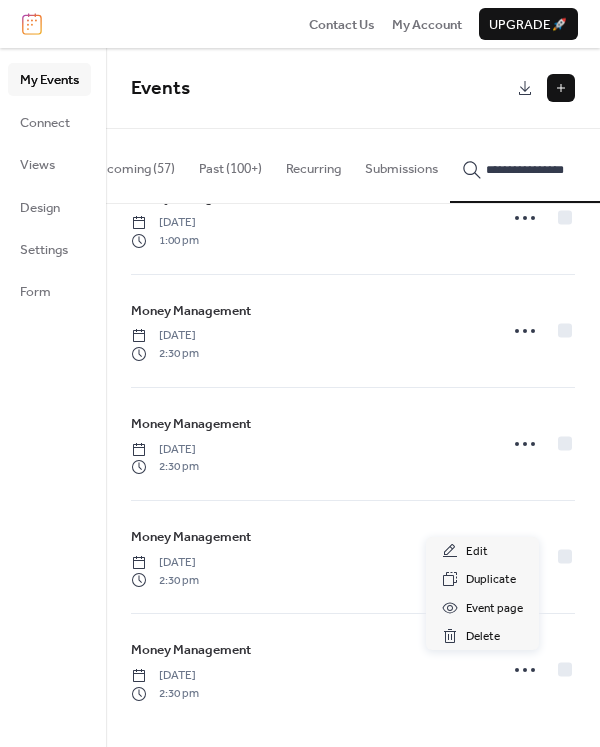 click 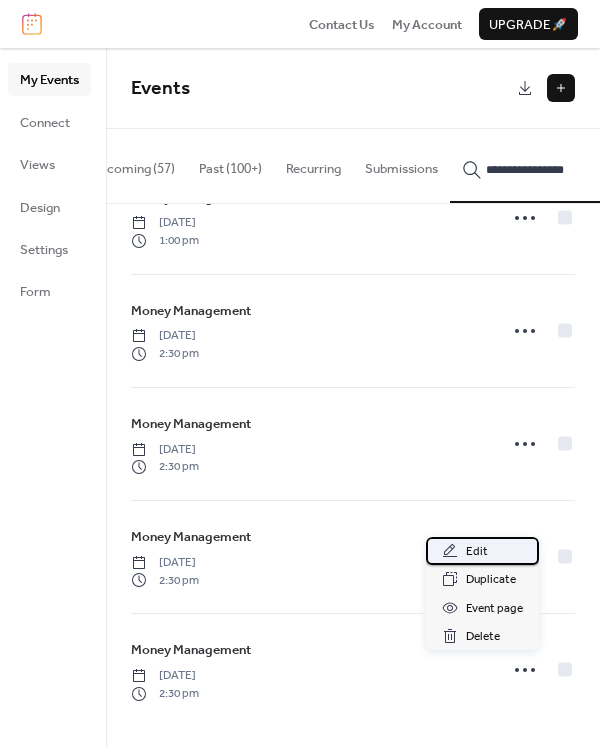 click on "Edit" at bounding box center [477, 552] 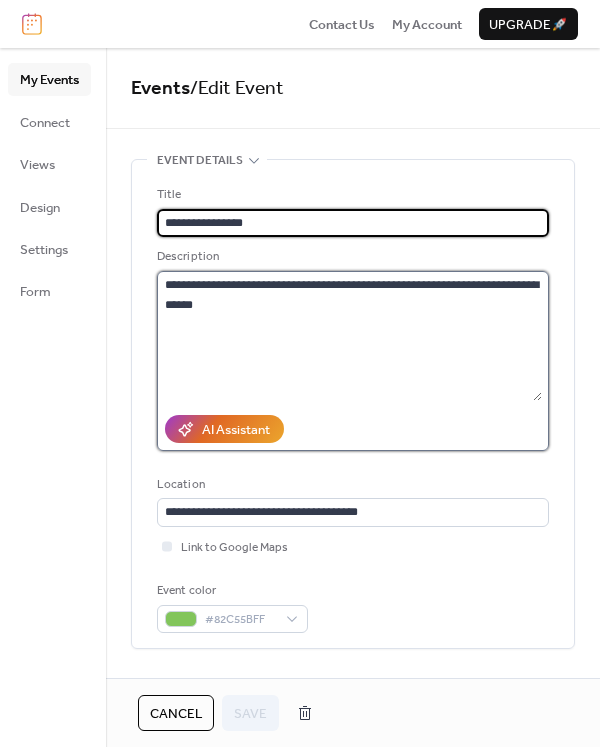 click on "**********" at bounding box center [349, 336] 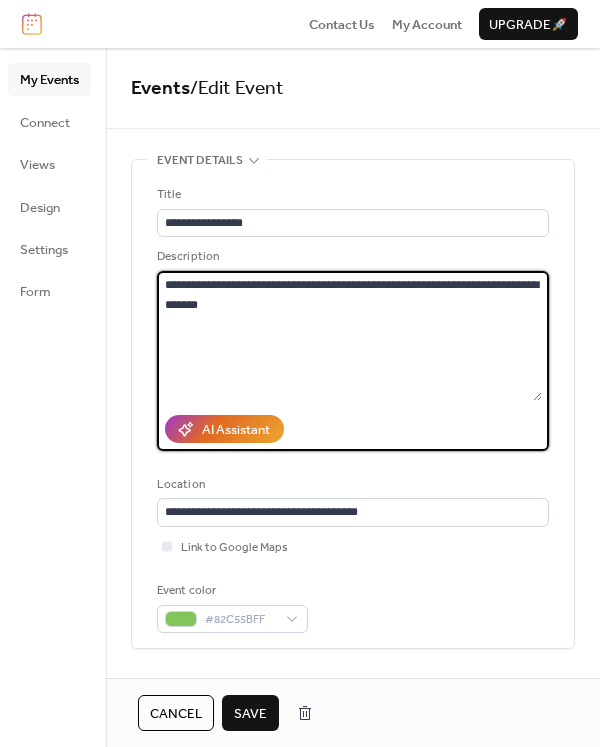 paste on "**********" 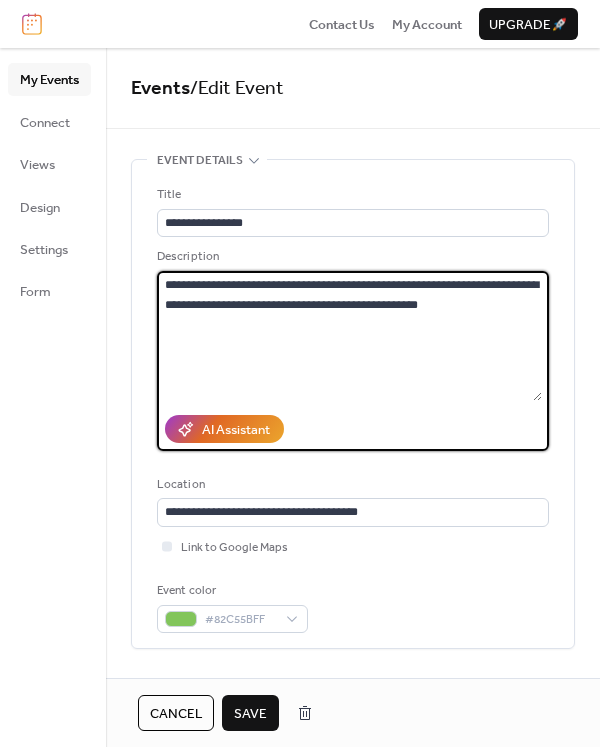 type on "**********" 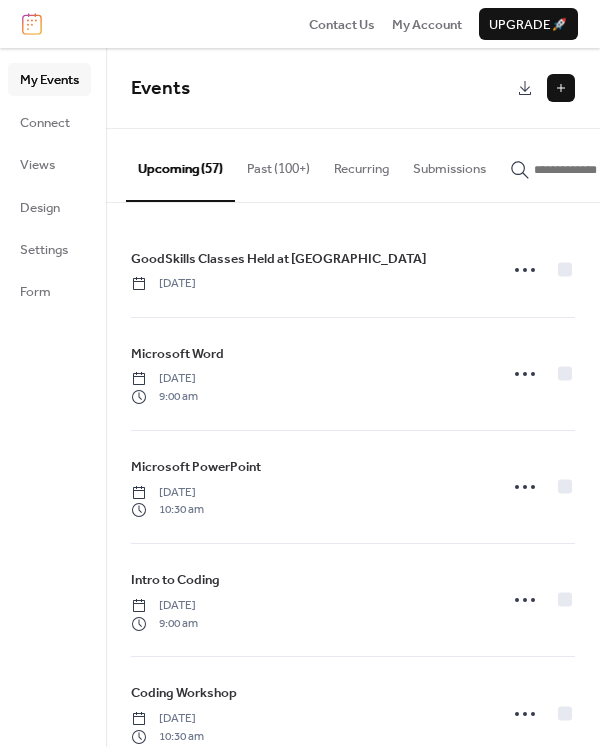 click at bounding box center (594, 170) 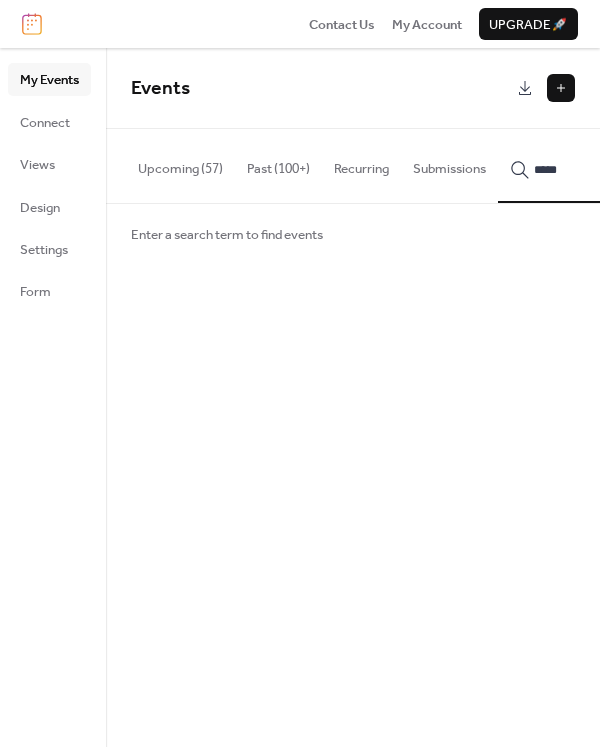 click on "*****" at bounding box center [582, 165] 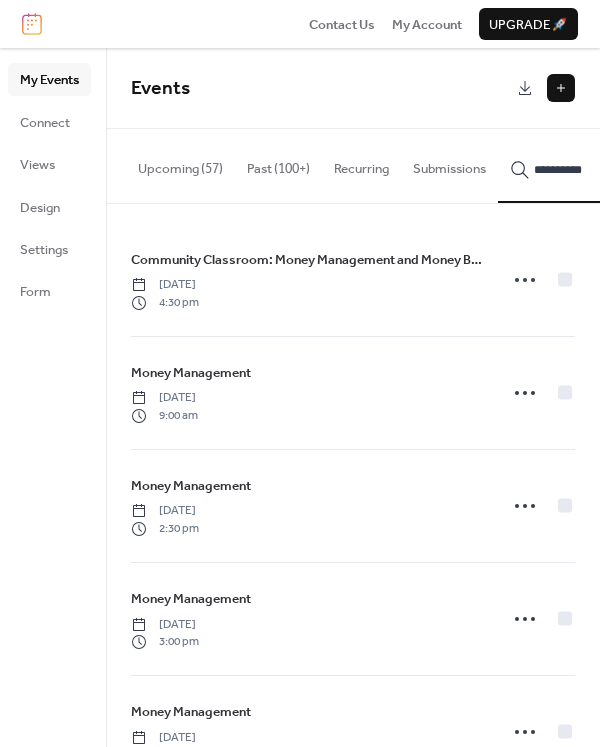 scroll, scrollTop: 0, scrollLeft: 8, axis: horizontal 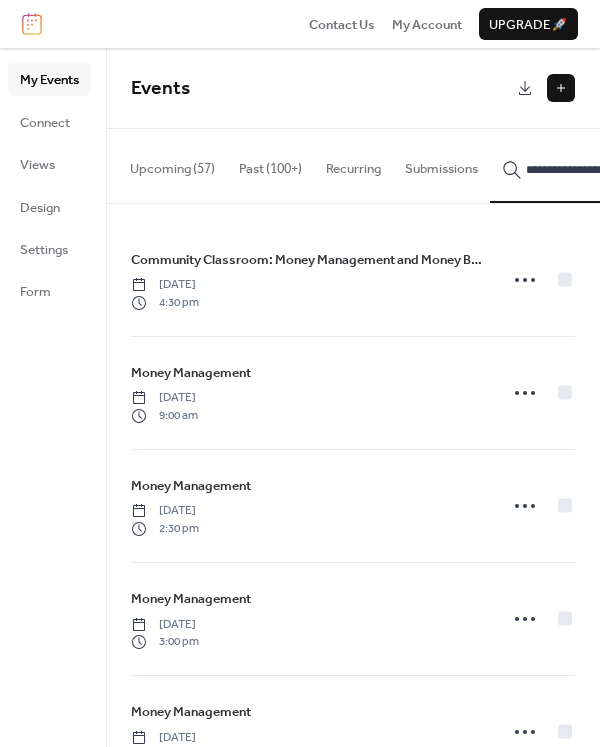 type on "**********" 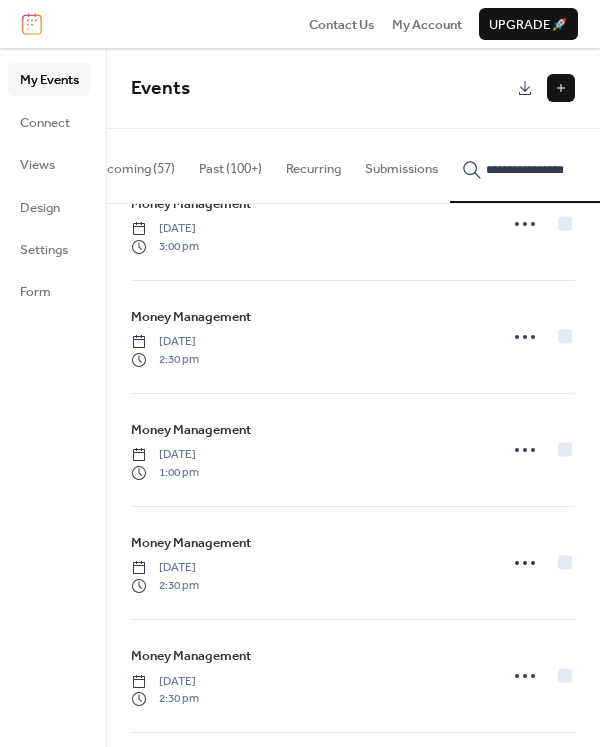 scroll, scrollTop: 11946, scrollLeft: 0, axis: vertical 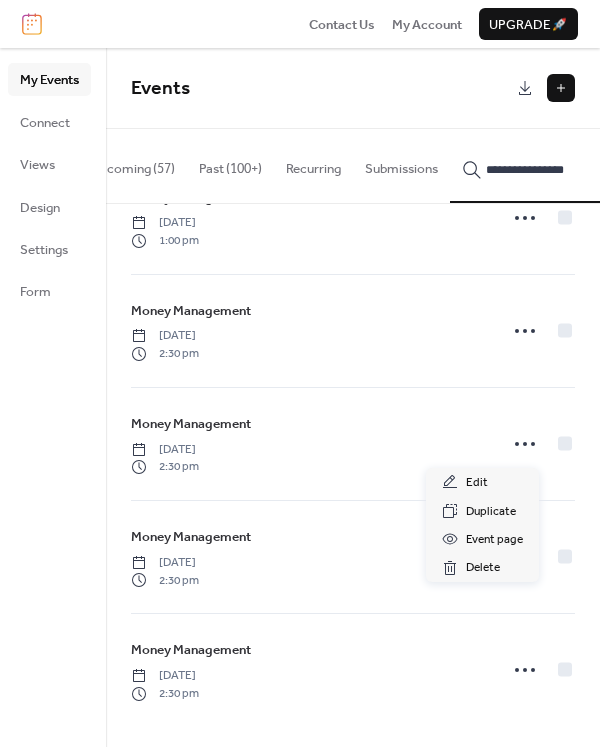 click 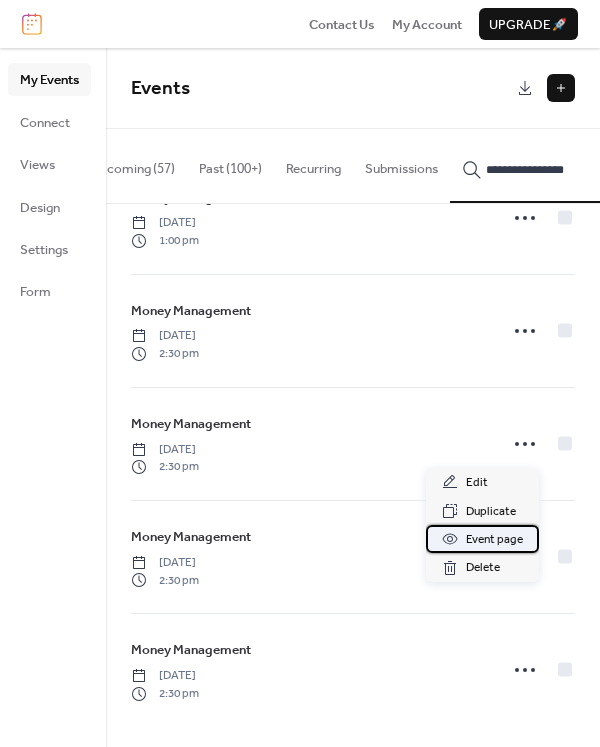 click on "Event page" at bounding box center (494, 540) 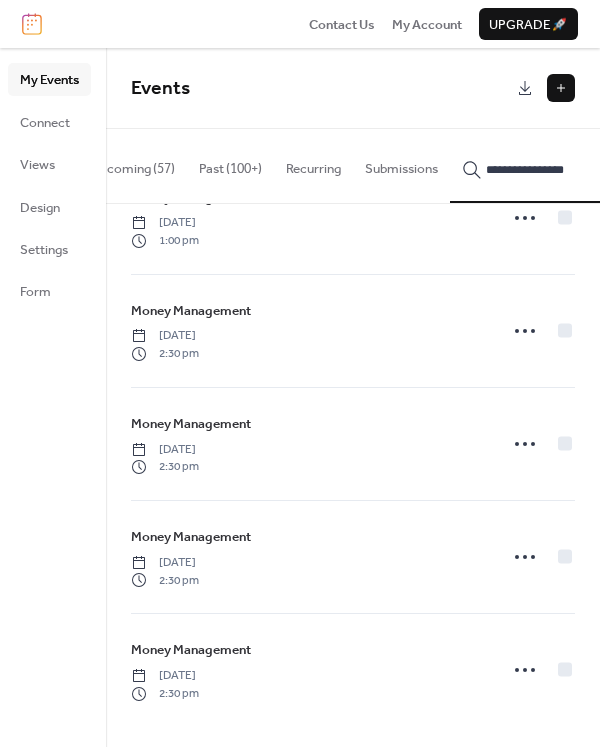 click 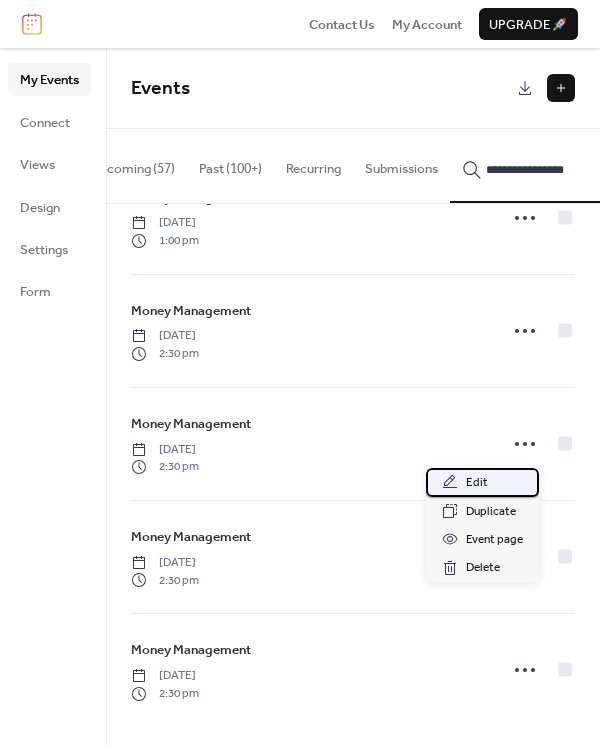 click on "Edit" at bounding box center [482, 482] 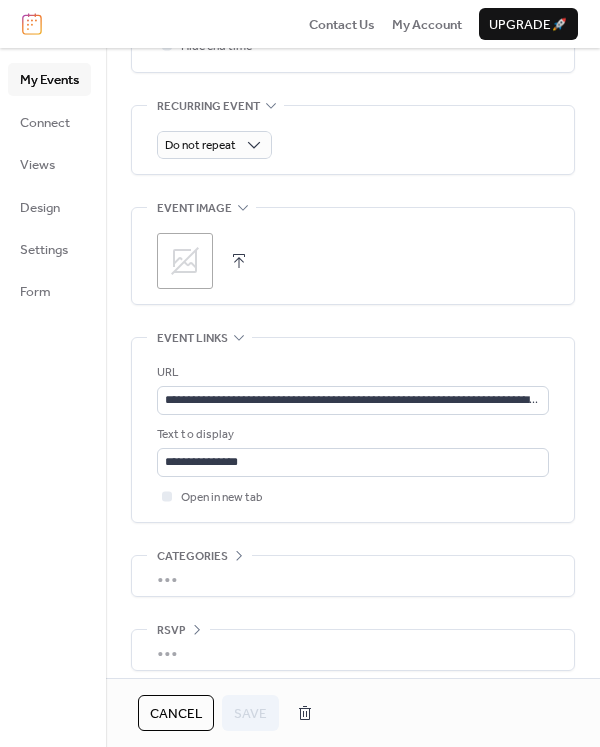 scroll, scrollTop: 917, scrollLeft: 0, axis: vertical 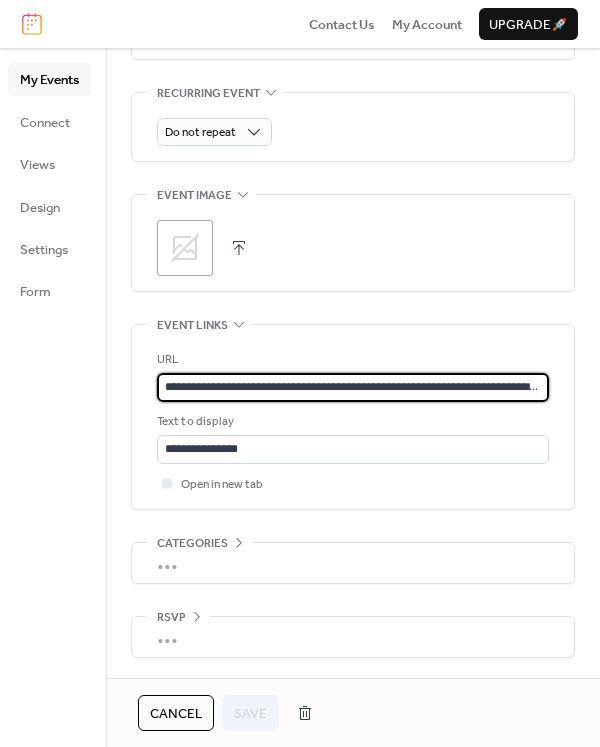 click on "**********" at bounding box center [353, 387] 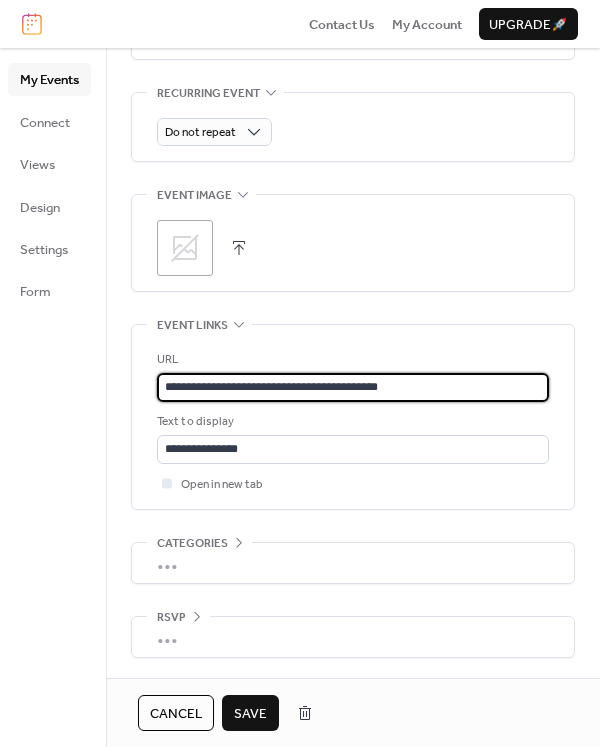 type on "**********" 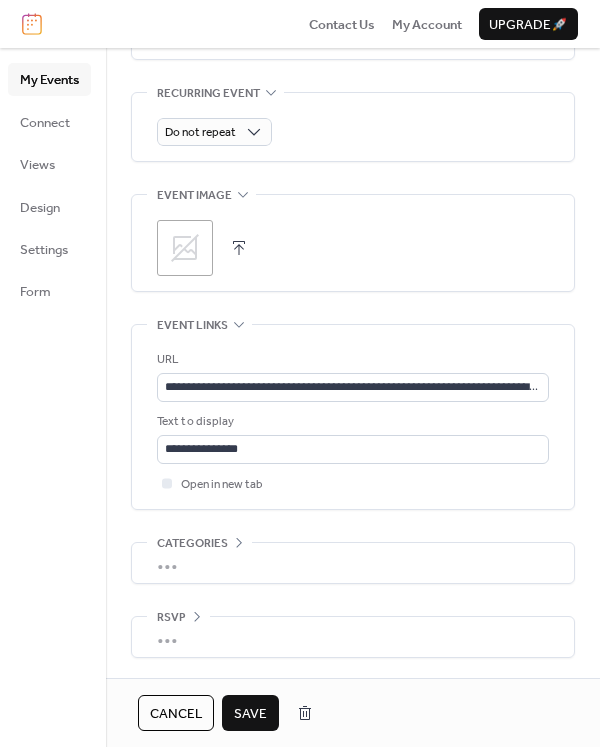 click on "Cancel" at bounding box center (176, 714) 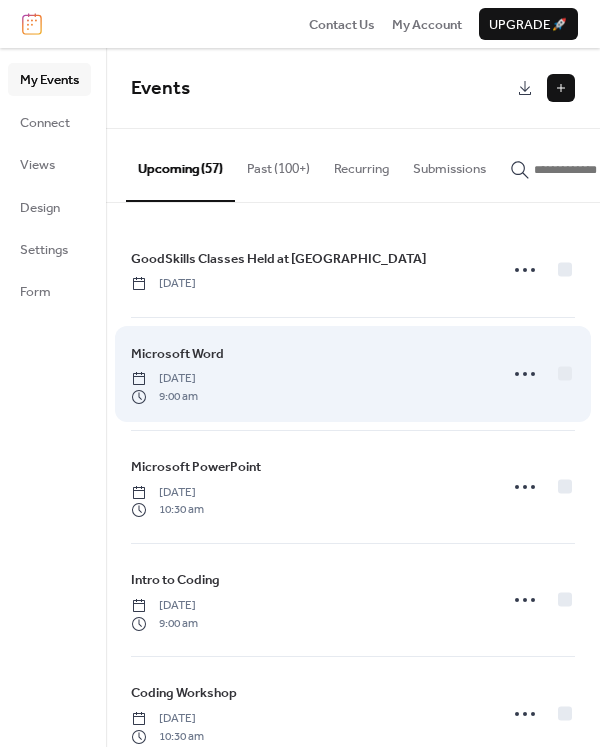 scroll, scrollTop: 800, scrollLeft: 0, axis: vertical 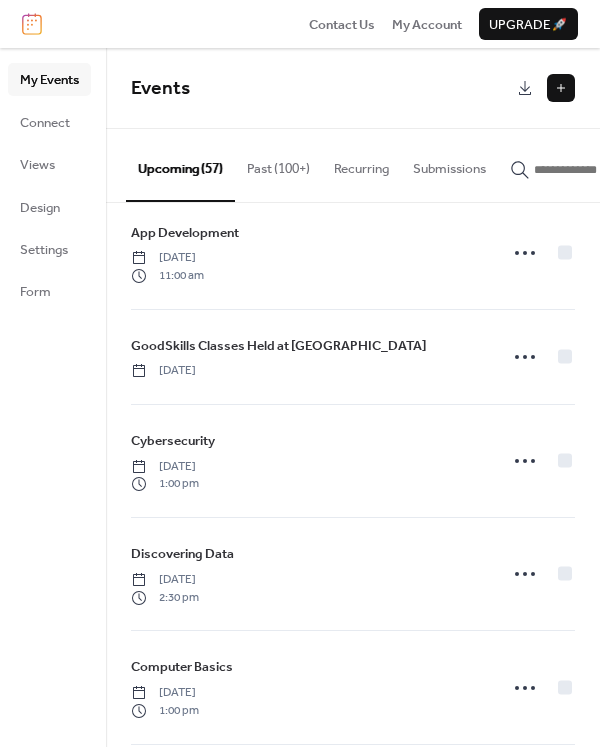 click at bounding box center (594, 170) 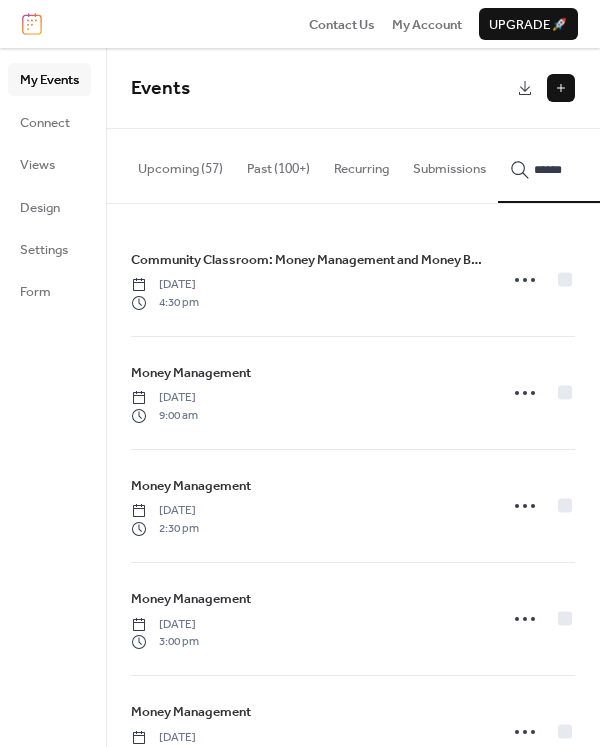 click on "*******" at bounding box center [582, 165] 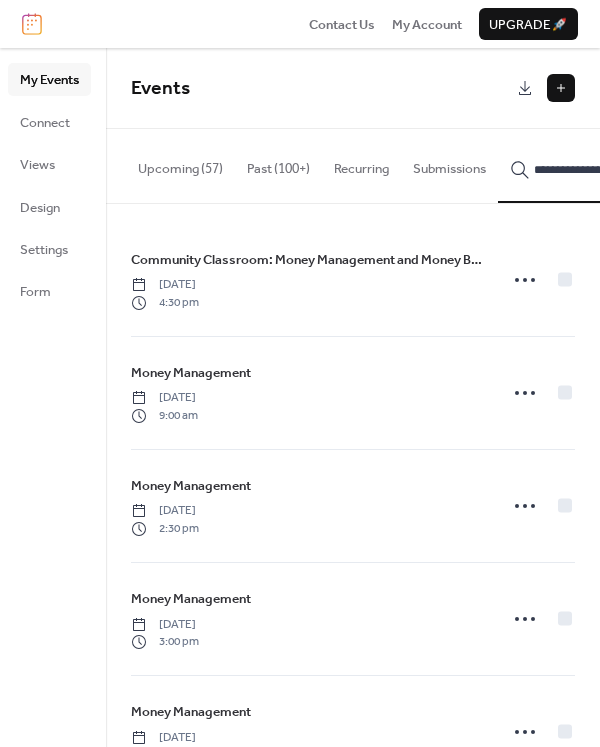 scroll, scrollTop: 0, scrollLeft: 48, axis: horizontal 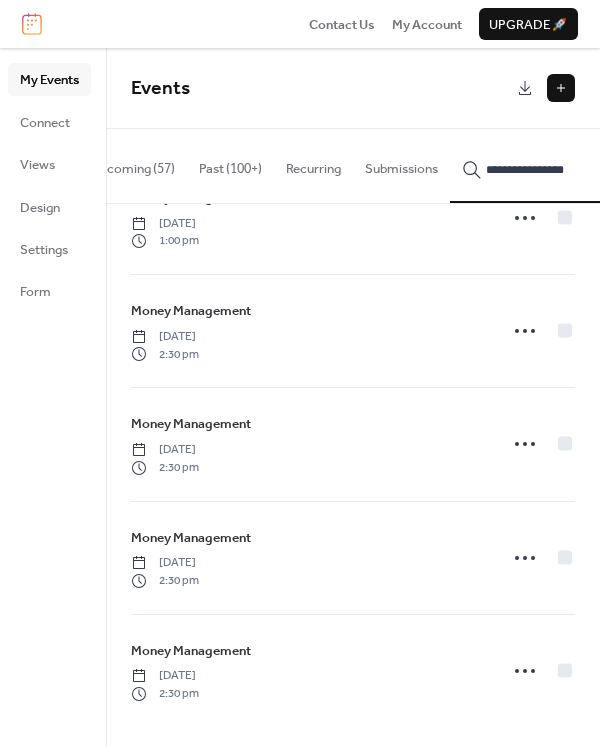 type on "**********" 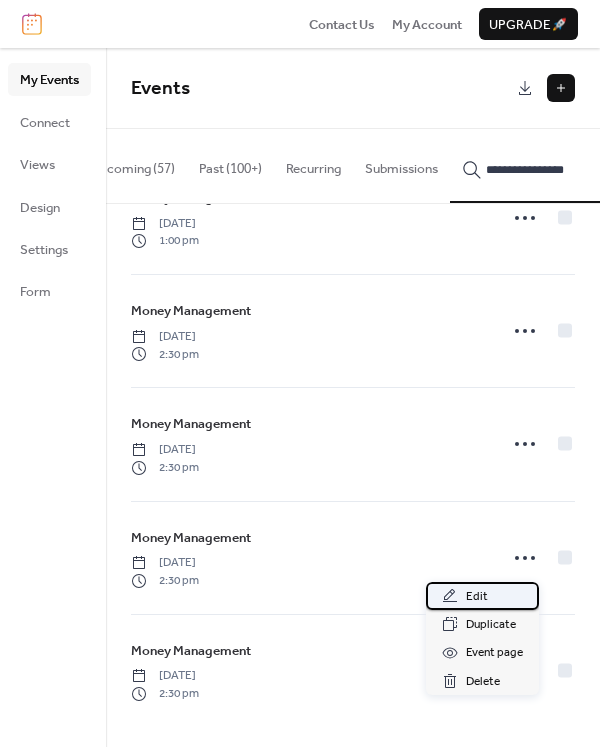 click on "Edit" at bounding box center [482, 596] 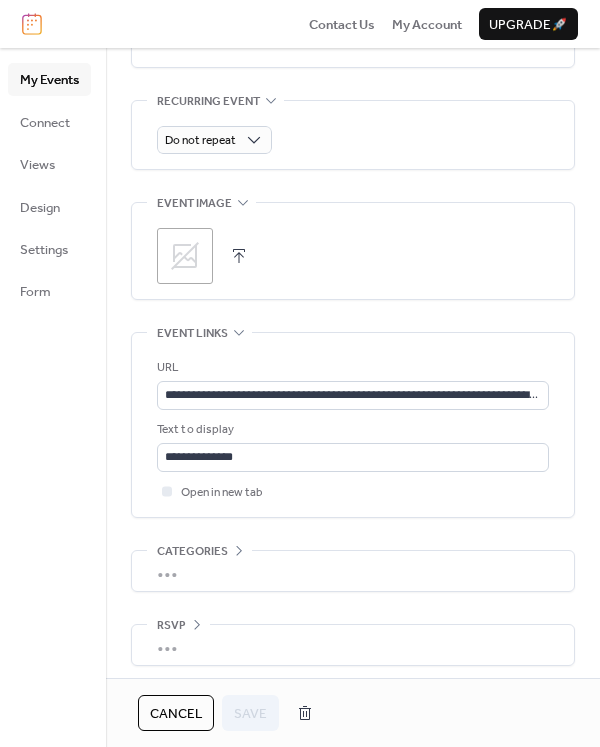 scroll, scrollTop: 917, scrollLeft: 0, axis: vertical 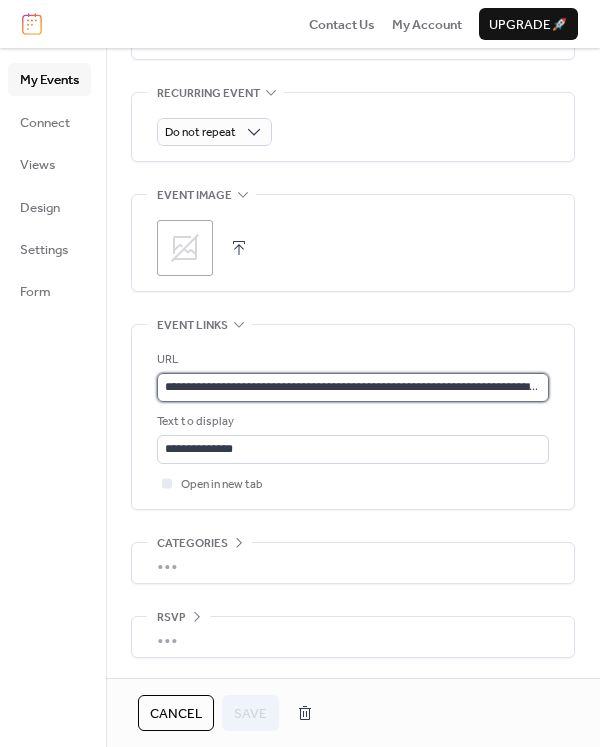 click on "**********" at bounding box center (353, 387) 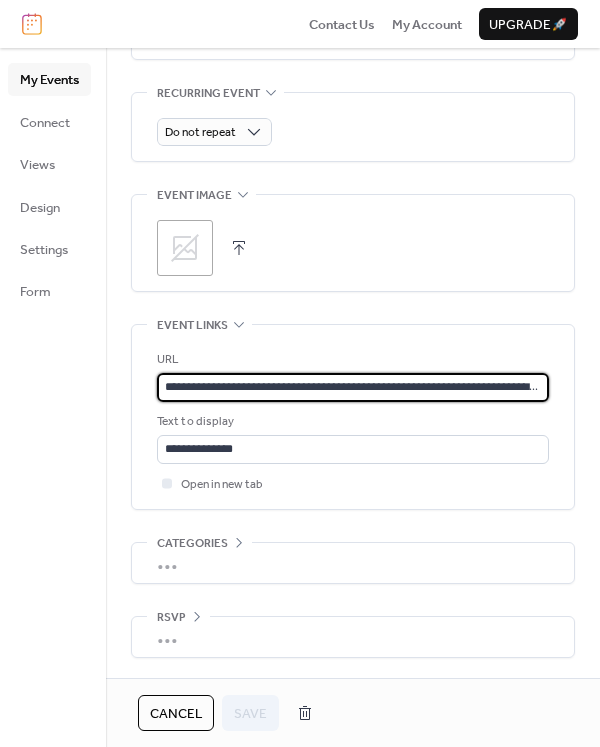 click on "**********" at bounding box center [353, 387] 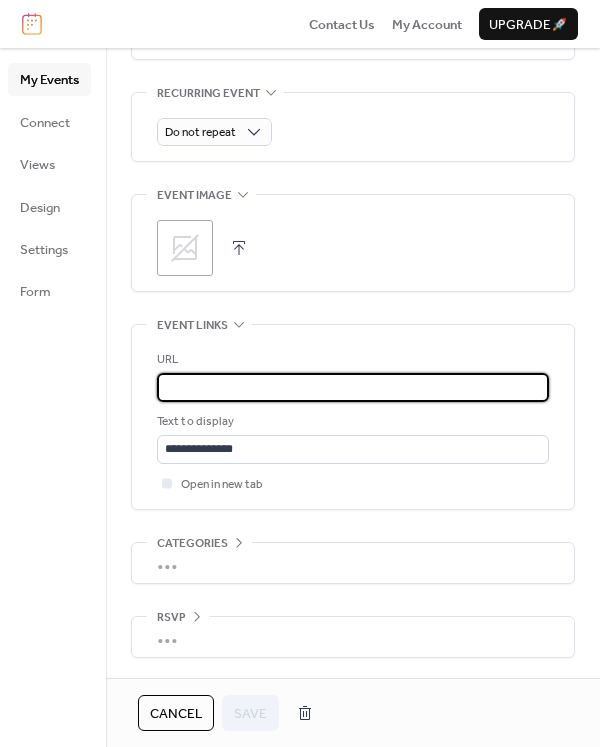 click on "**********" at bounding box center [349, 387] 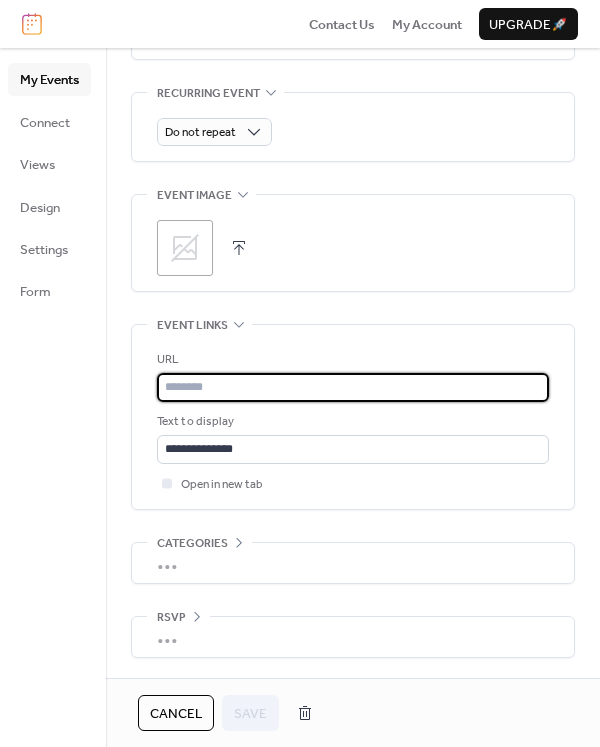 scroll, scrollTop: 0, scrollLeft: 0, axis: both 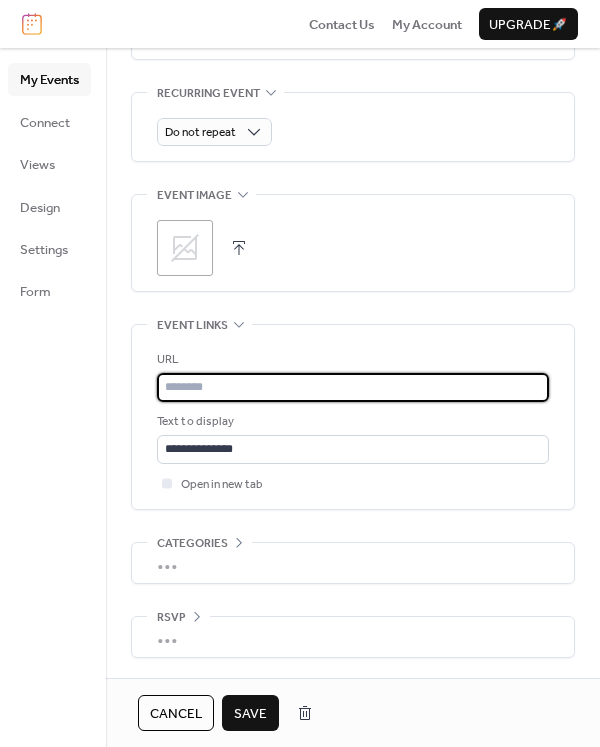 paste on "**********" 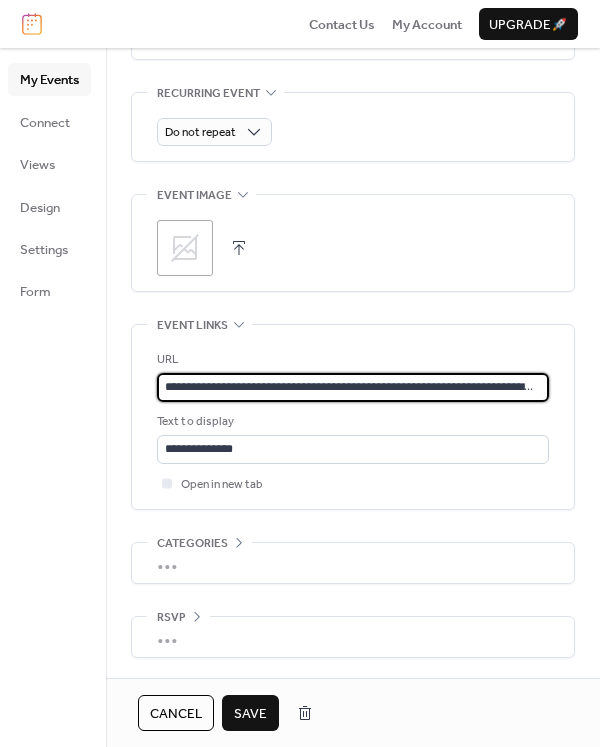 scroll, scrollTop: 0, scrollLeft: 697, axis: horizontal 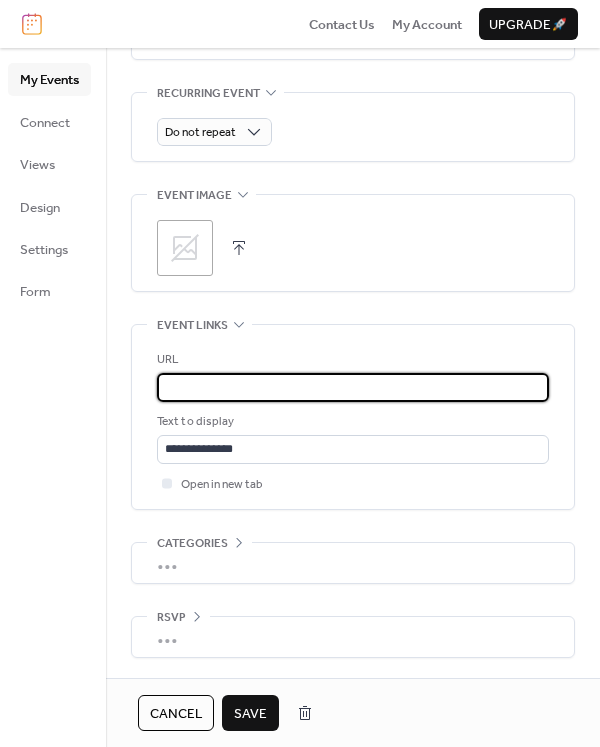 type on "**********" 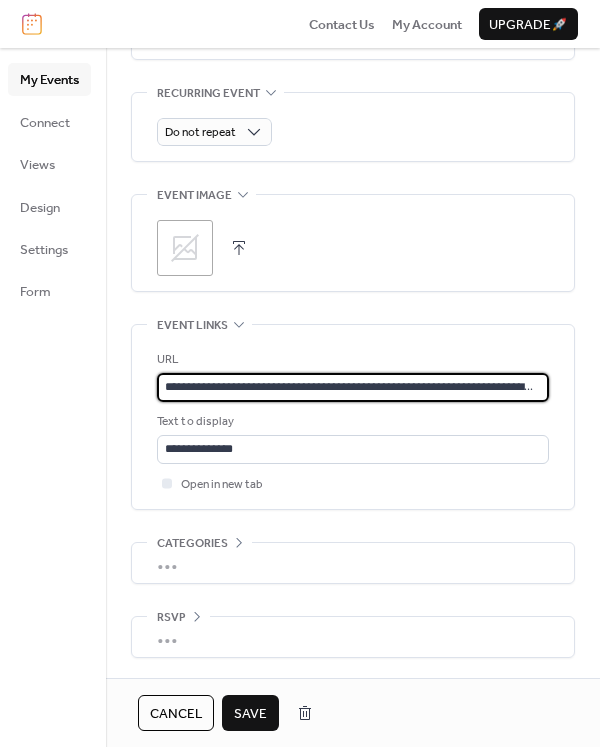 click on "Save" at bounding box center [250, 714] 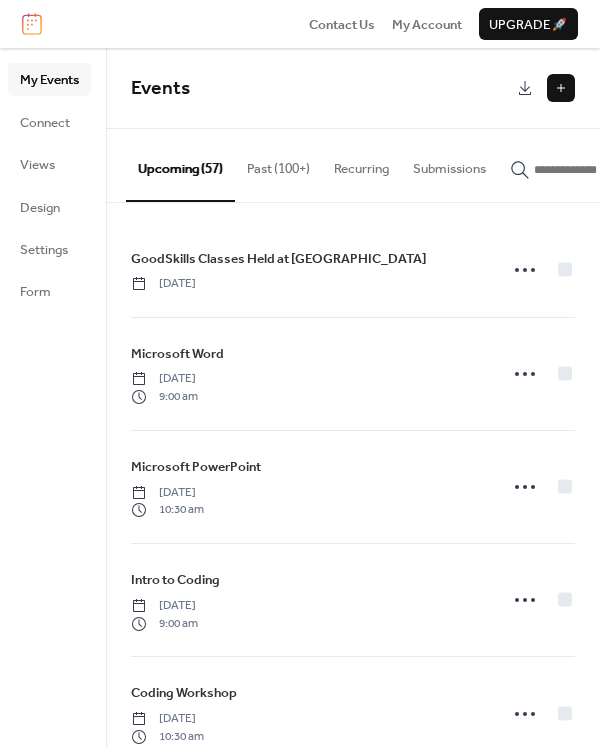 click at bounding box center (594, 170) 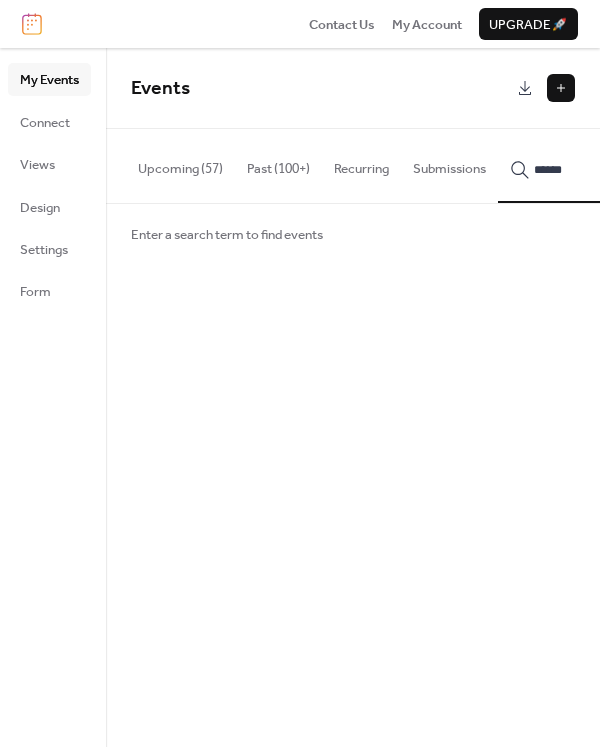 click on "*****" at bounding box center (582, 165) 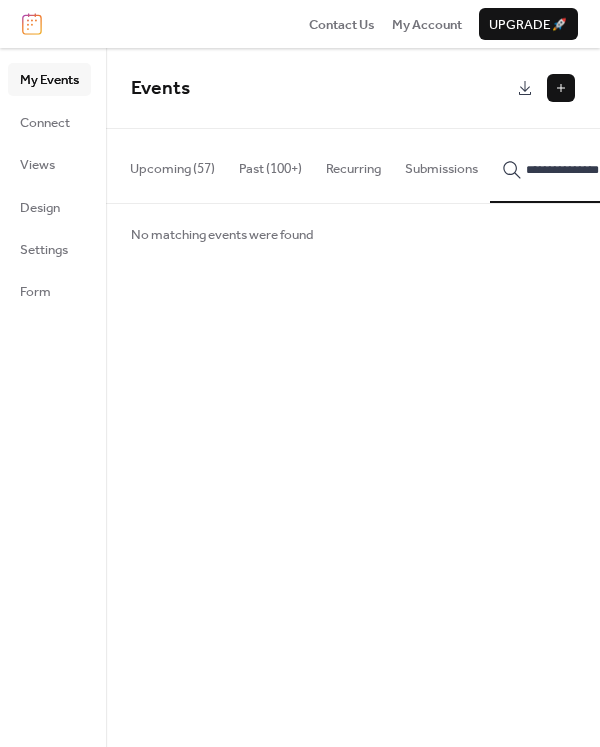 scroll, scrollTop: 0, scrollLeft: 42, axis: horizontal 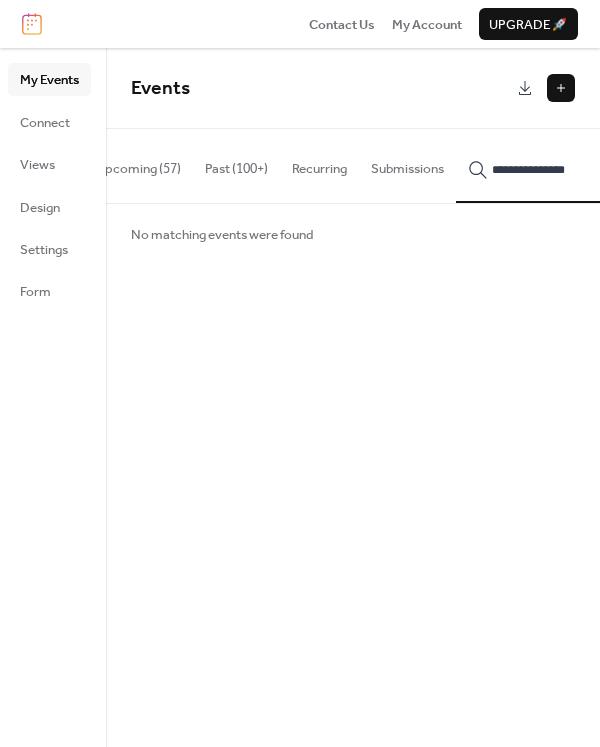 type on "**********" 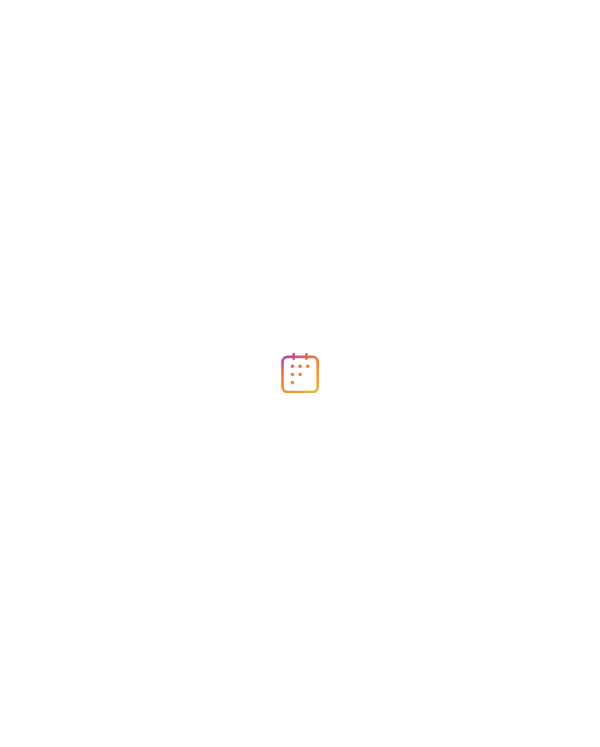 scroll, scrollTop: 0, scrollLeft: 0, axis: both 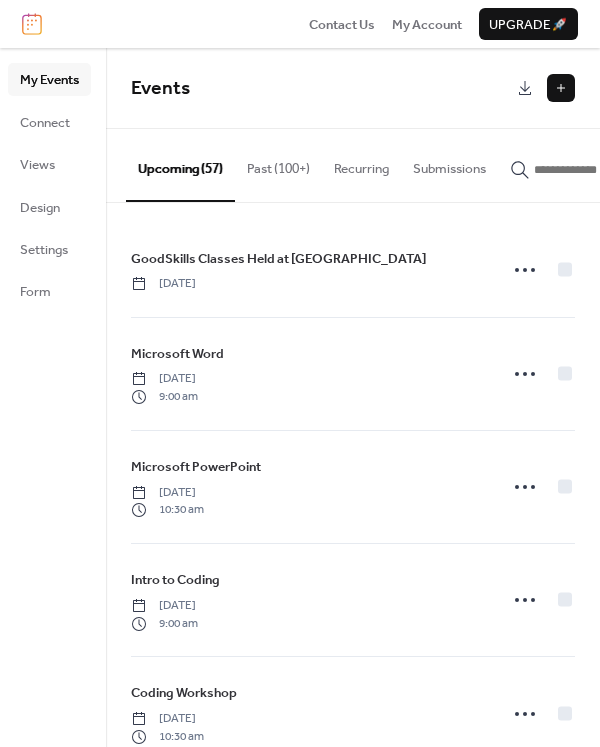 click at bounding box center (582, 164) 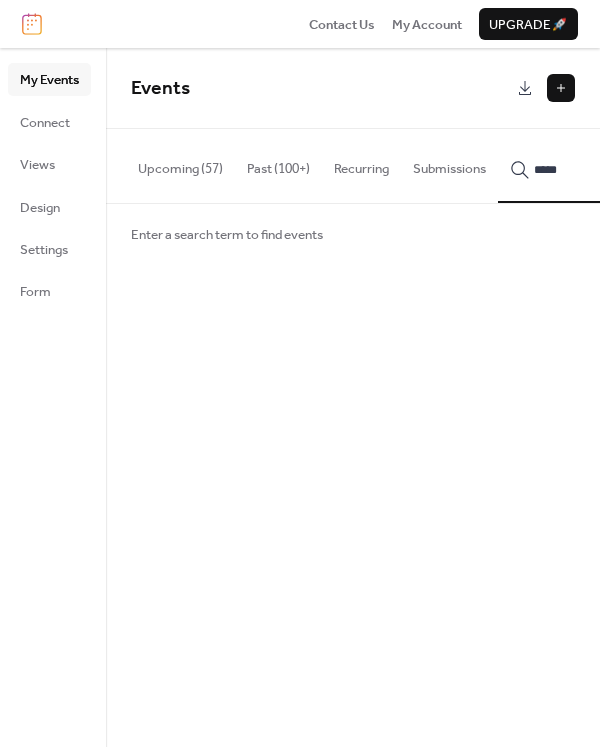 click on "*****" at bounding box center (582, 165) 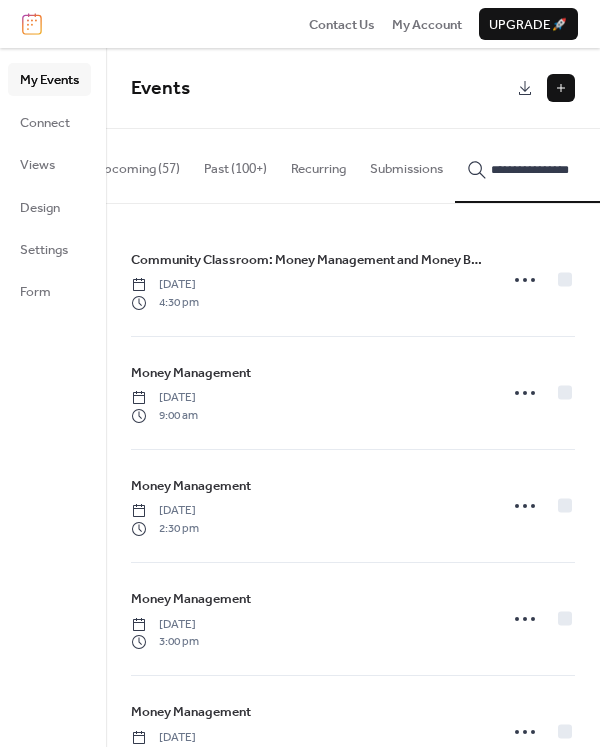 scroll, scrollTop: 0, scrollLeft: 48, axis: horizontal 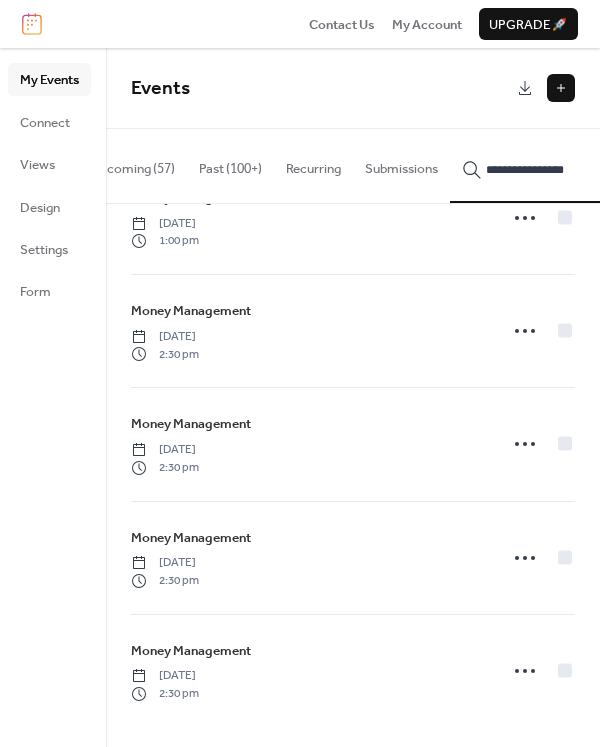 type on "**********" 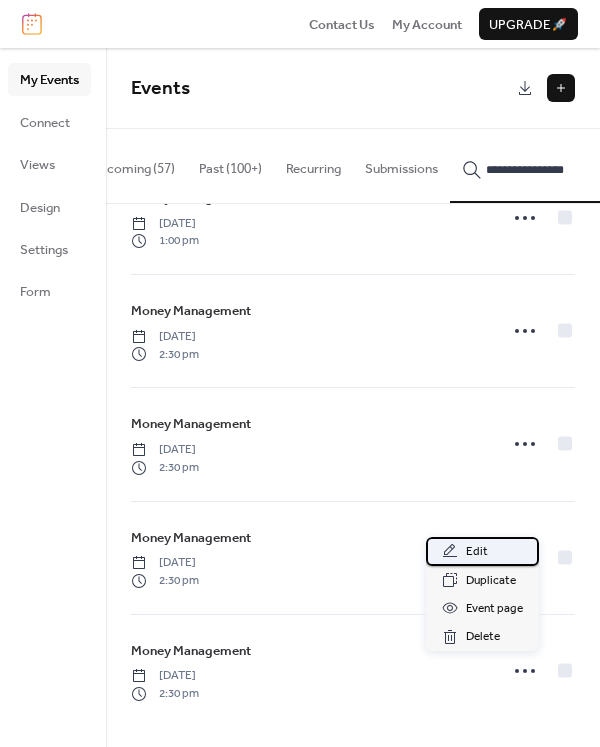 click on "Edit" at bounding box center (482, 551) 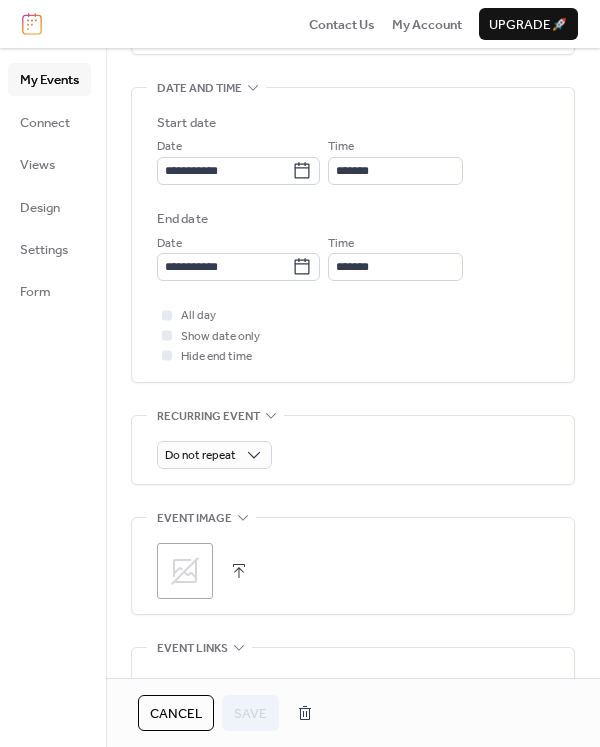 scroll, scrollTop: 700, scrollLeft: 0, axis: vertical 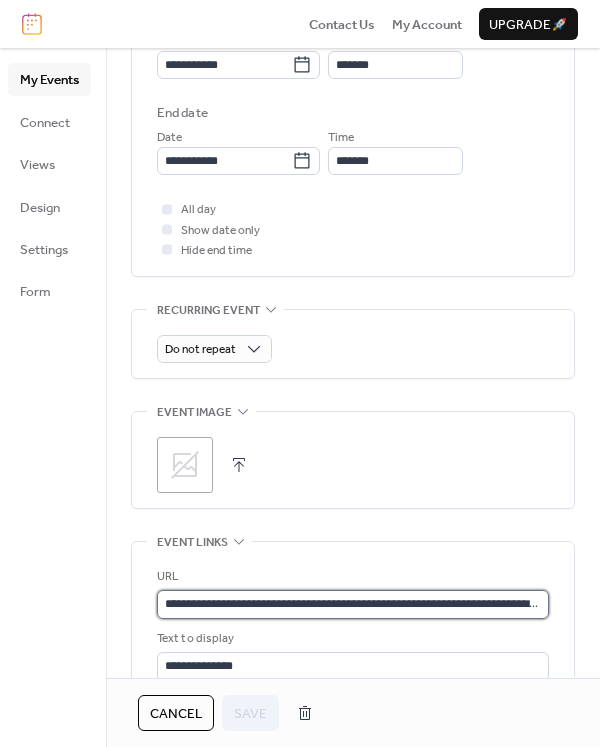 click on "**********" at bounding box center [353, 604] 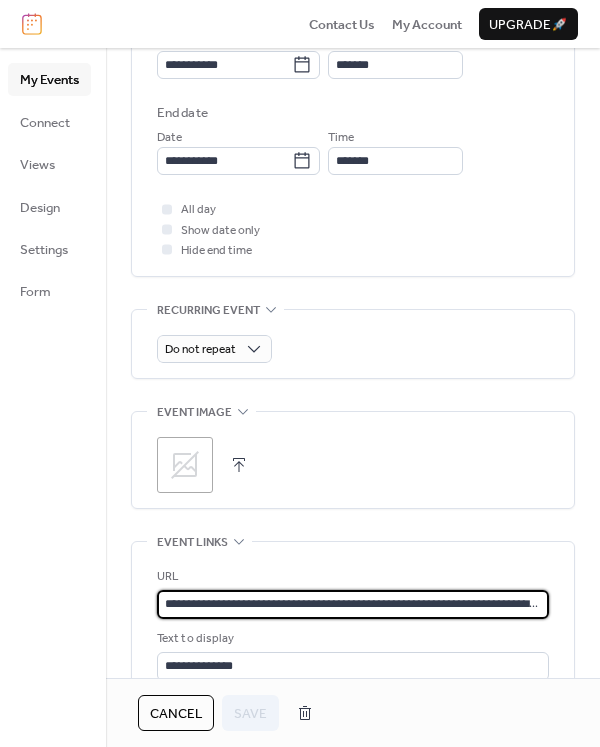 click on "**********" at bounding box center [353, 604] 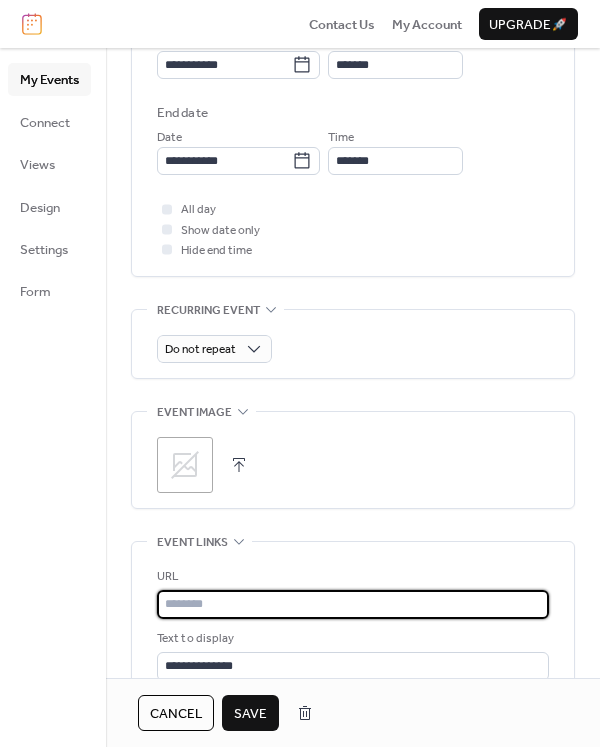 paste on "**********" 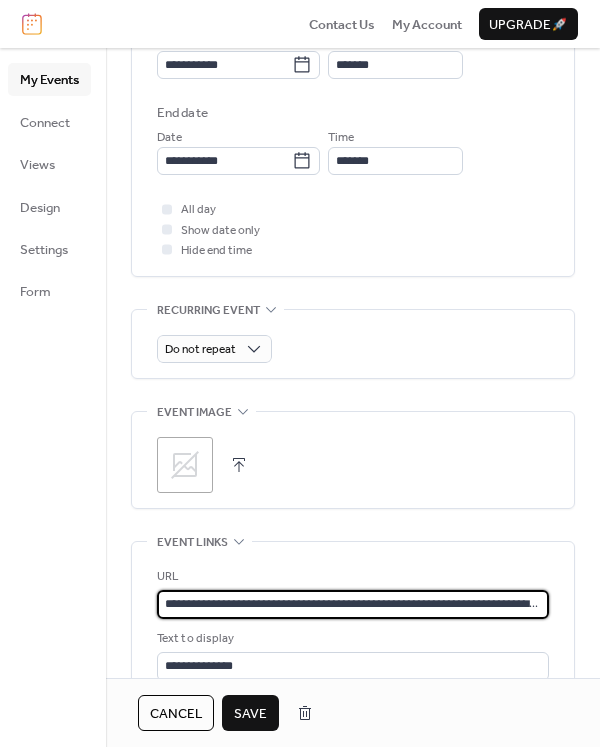 scroll, scrollTop: 0, scrollLeft: 697, axis: horizontal 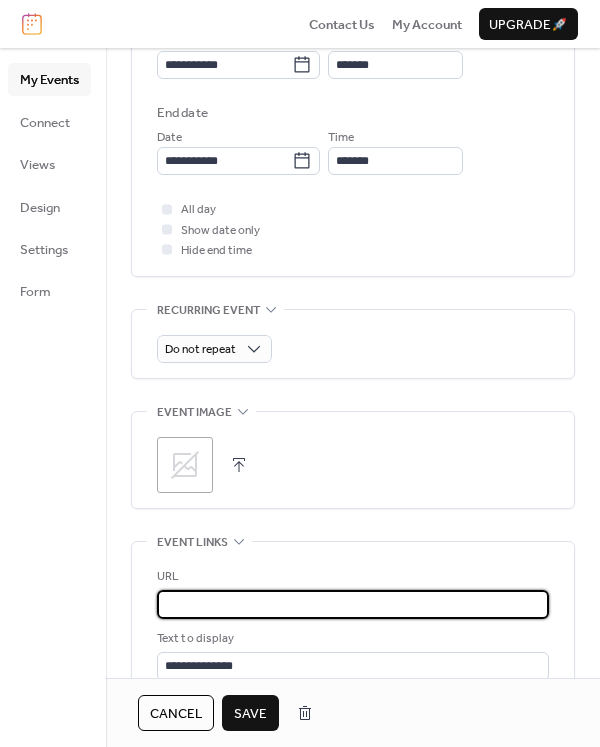 type on "**********" 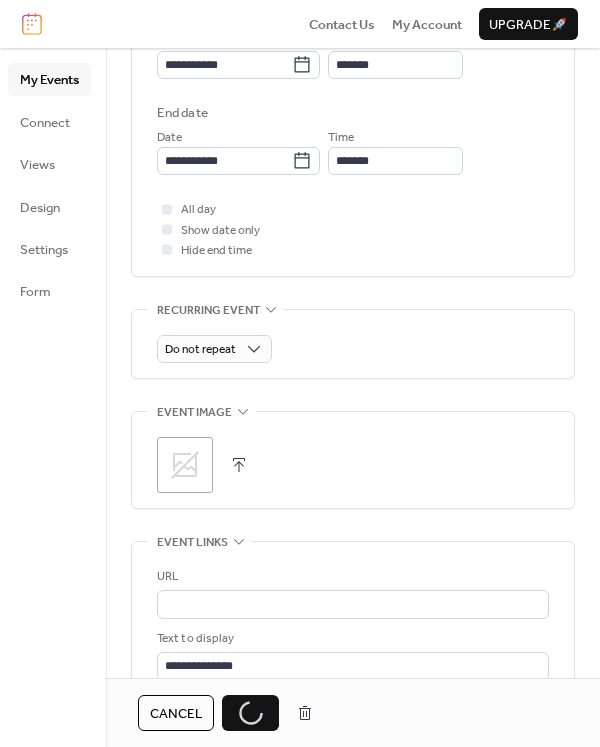 scroll, scrollTop: 0, scrollLeft: 0, axis: both 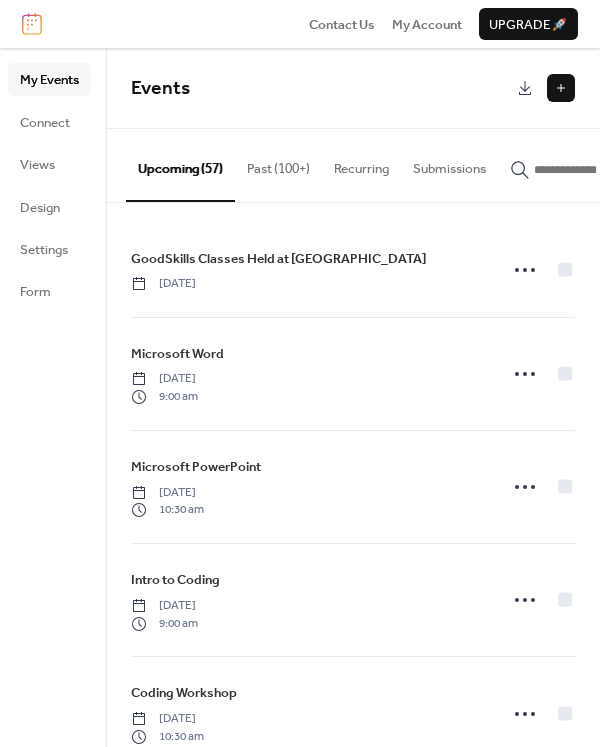 click at bounding box center (594, 170) 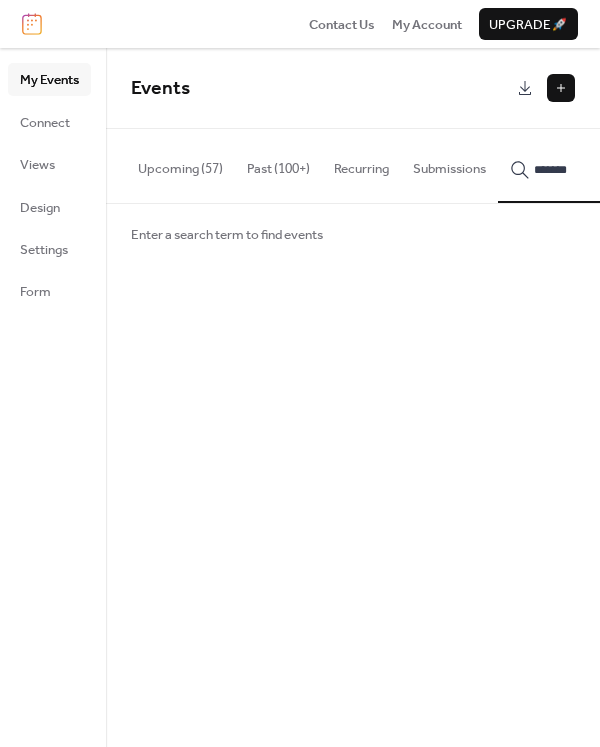 click on "******" at bounding box center (582, 165) 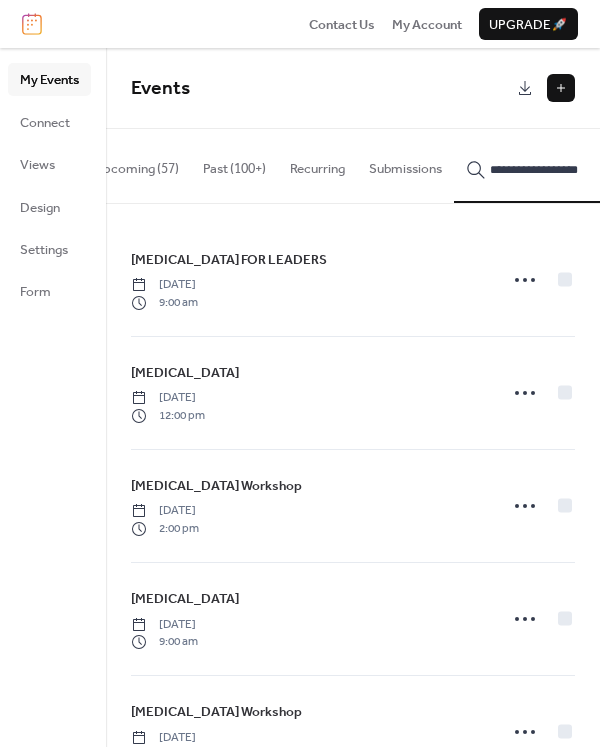 click on "**********" at bounding box center [538, 165] 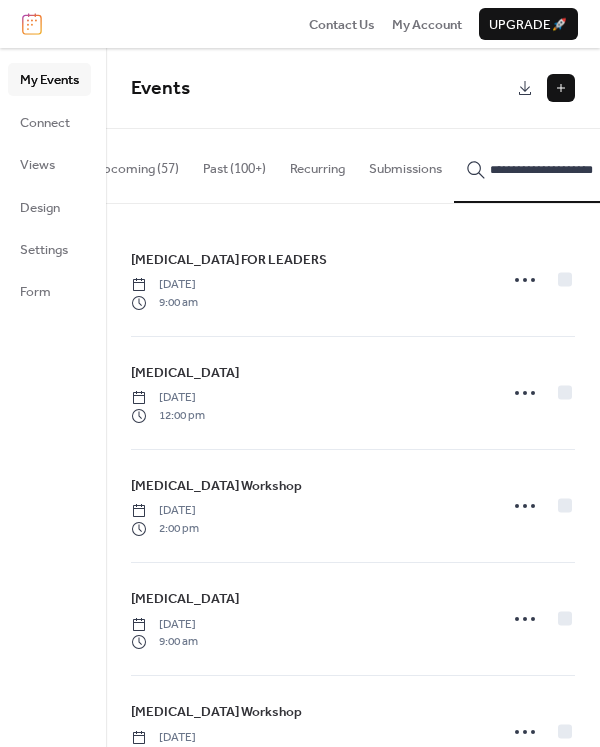 scroll, scrollTop: 0, scrollLeft: 61, axis: horizontal 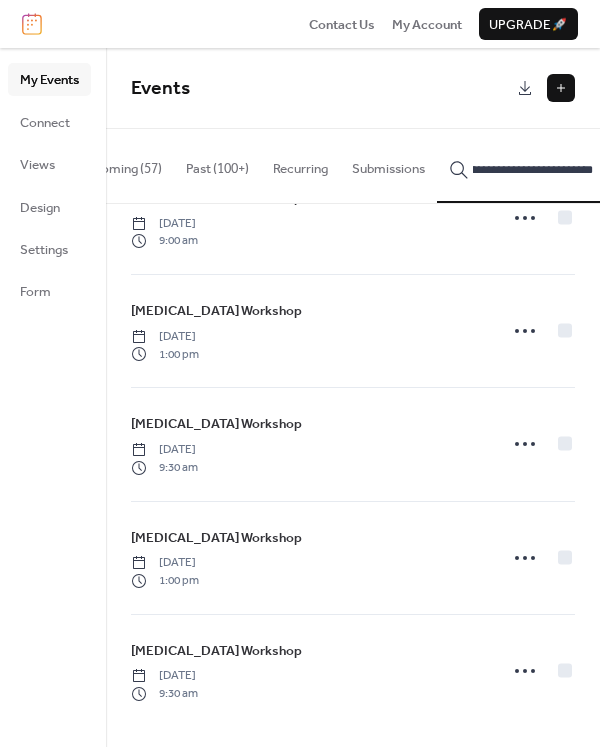 type on "**********" 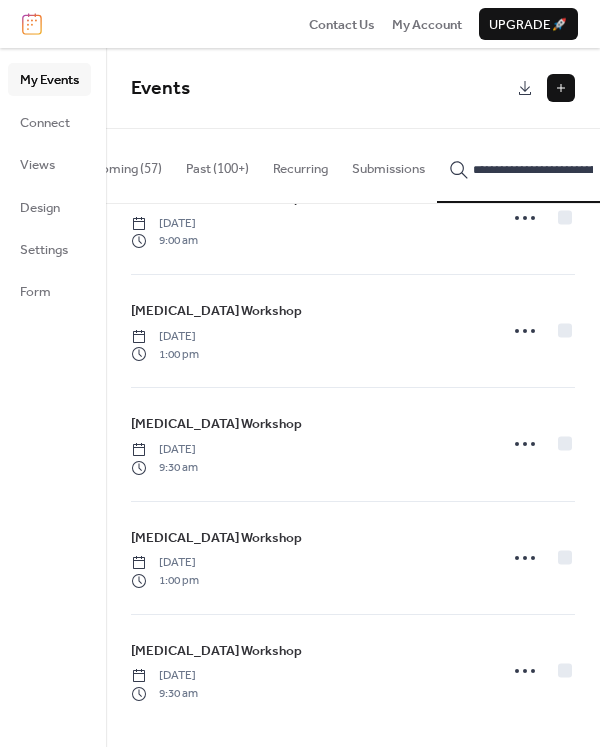 click 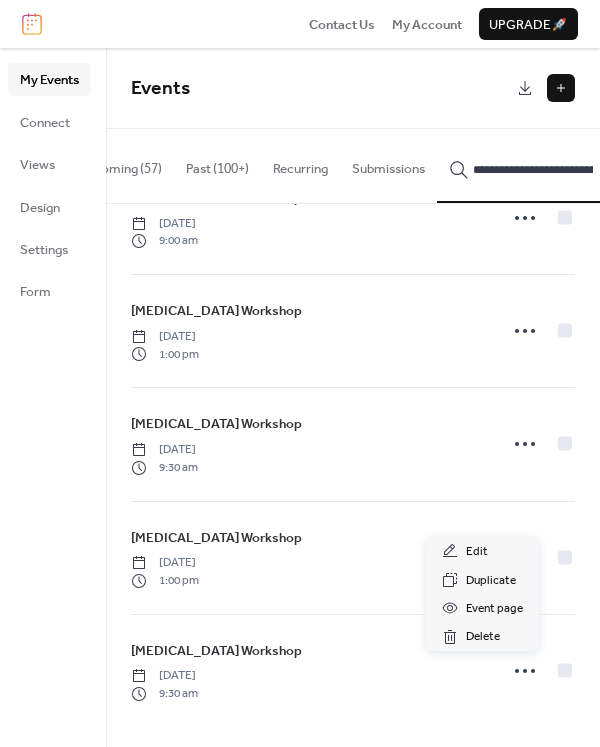 click 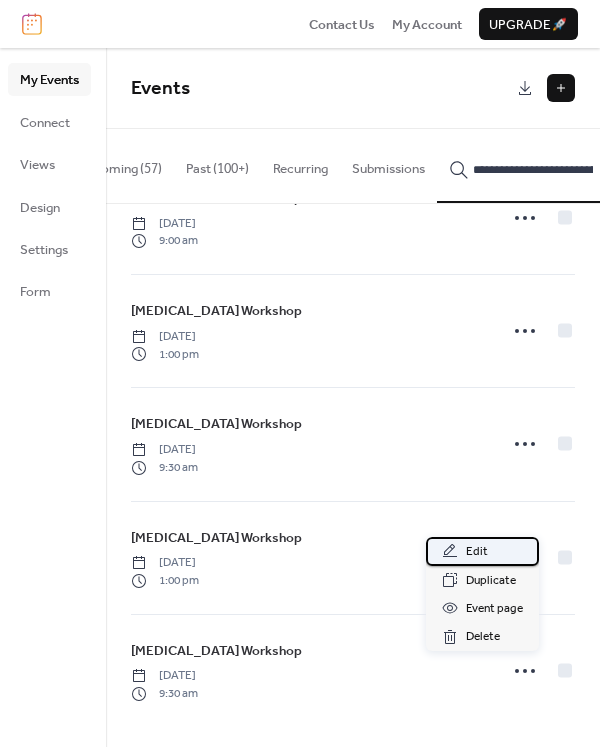 click on "Edit" at bounding box center [477, 552] 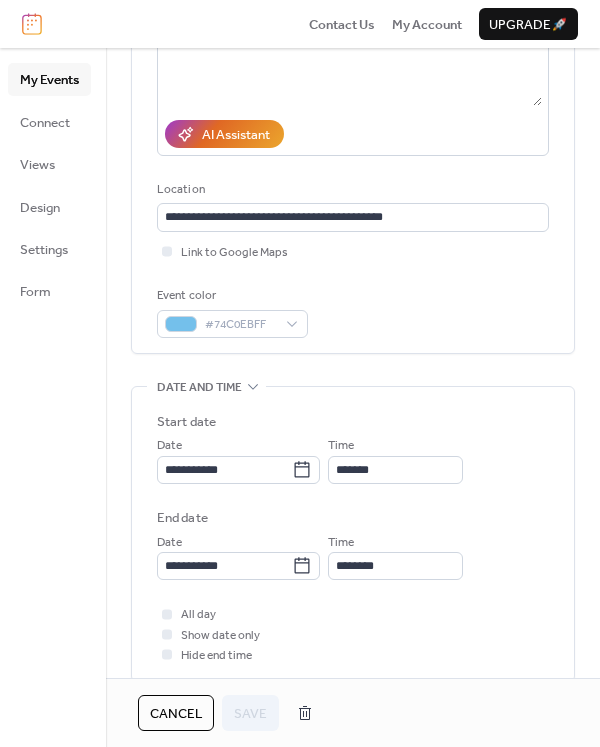 scroll, scrollTop: 300, scrollLeft: 0, axis: vertical 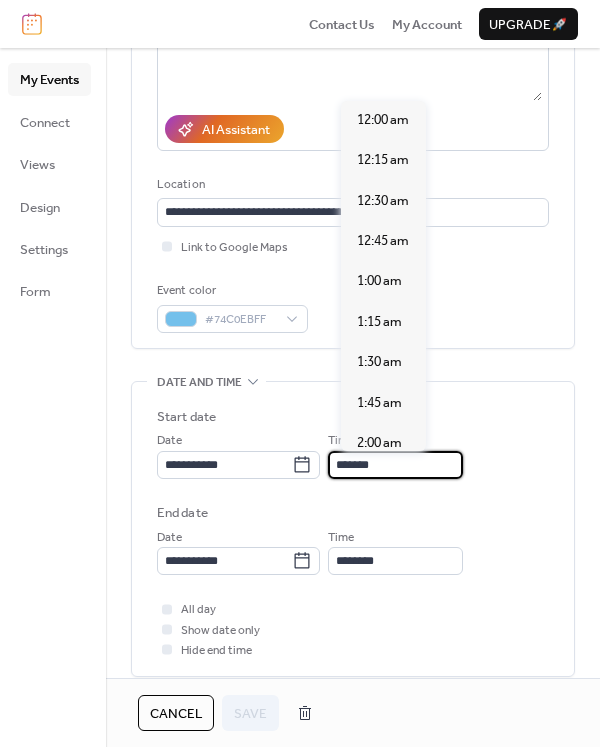 click on "*******" at bounding box center (395, 465) 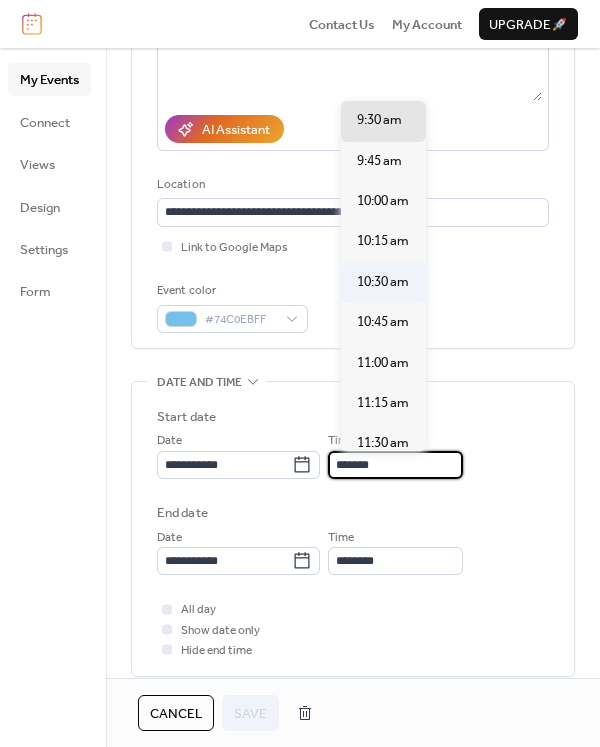 scroll, scrollTop: 1435, scrollLeft: 0, axis: vertical 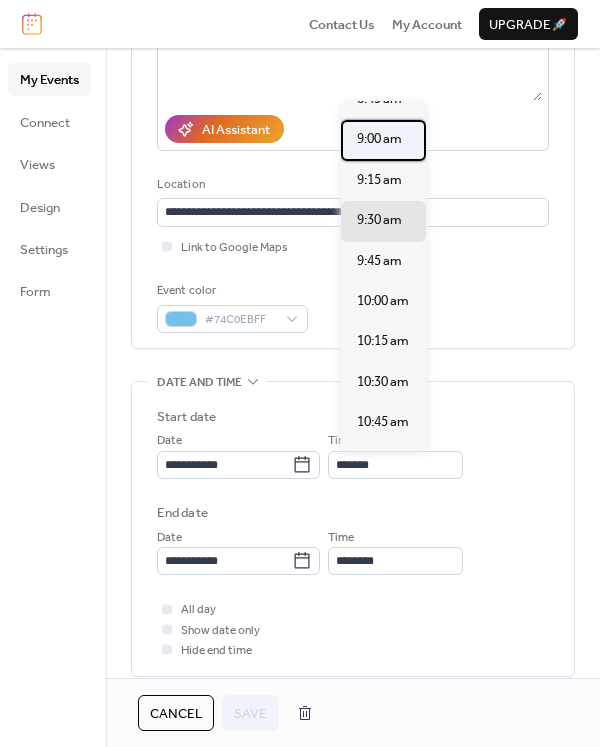 click on "9:00 am" at bounding box center (379, 139) 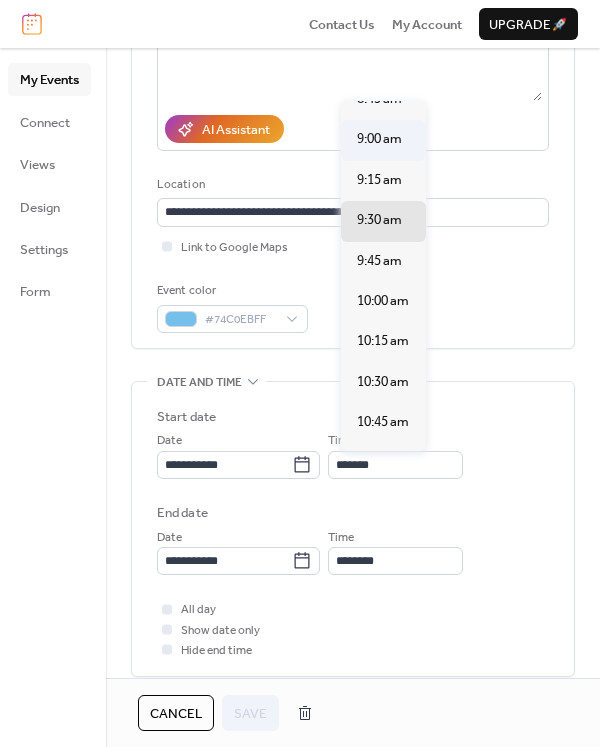 type on "*******" 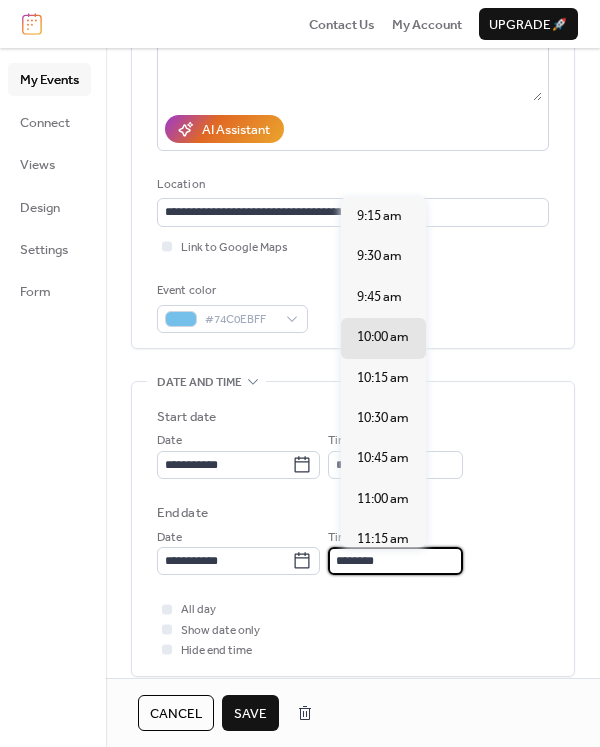 click on "********" at bounding box center (395, 561) 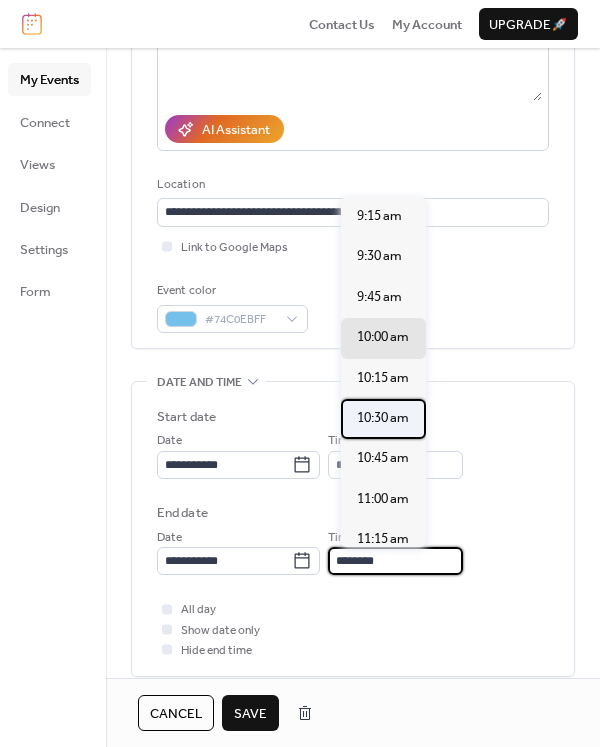 click on "10:30 am" at bounding box center [383, 418] 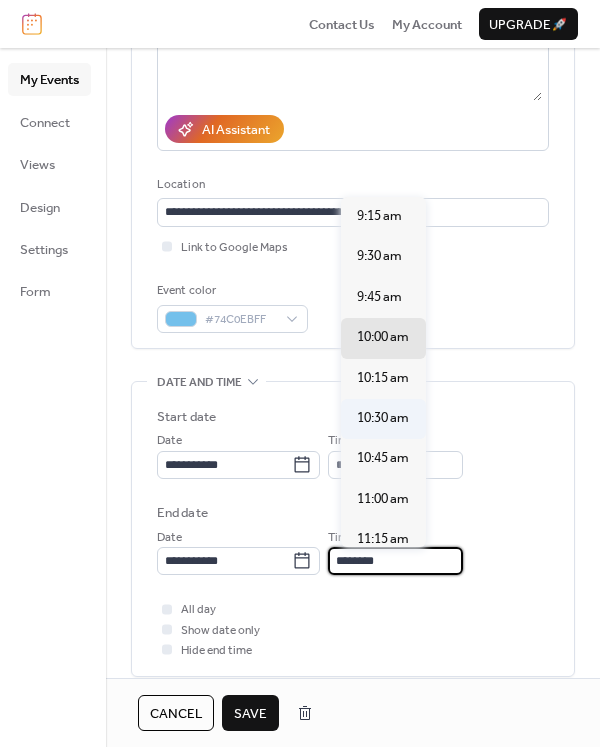 type on "********" 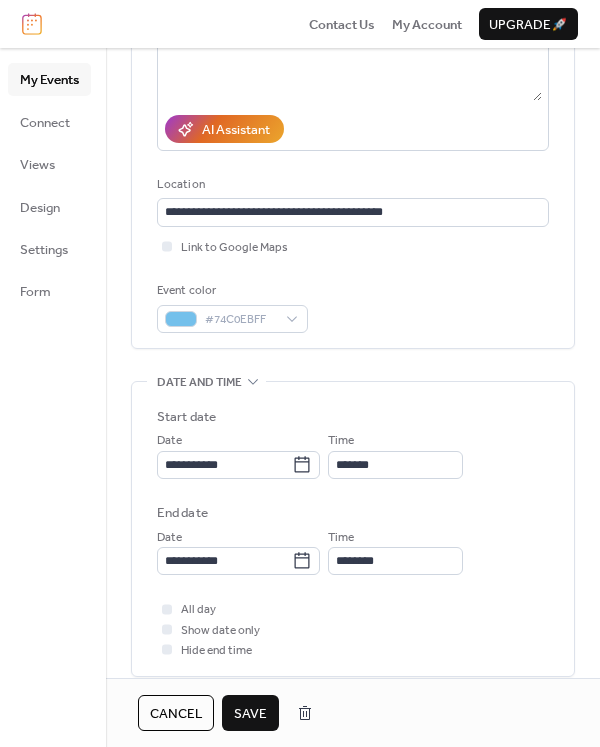 click on "Save" at bounding box center [250, 714] 